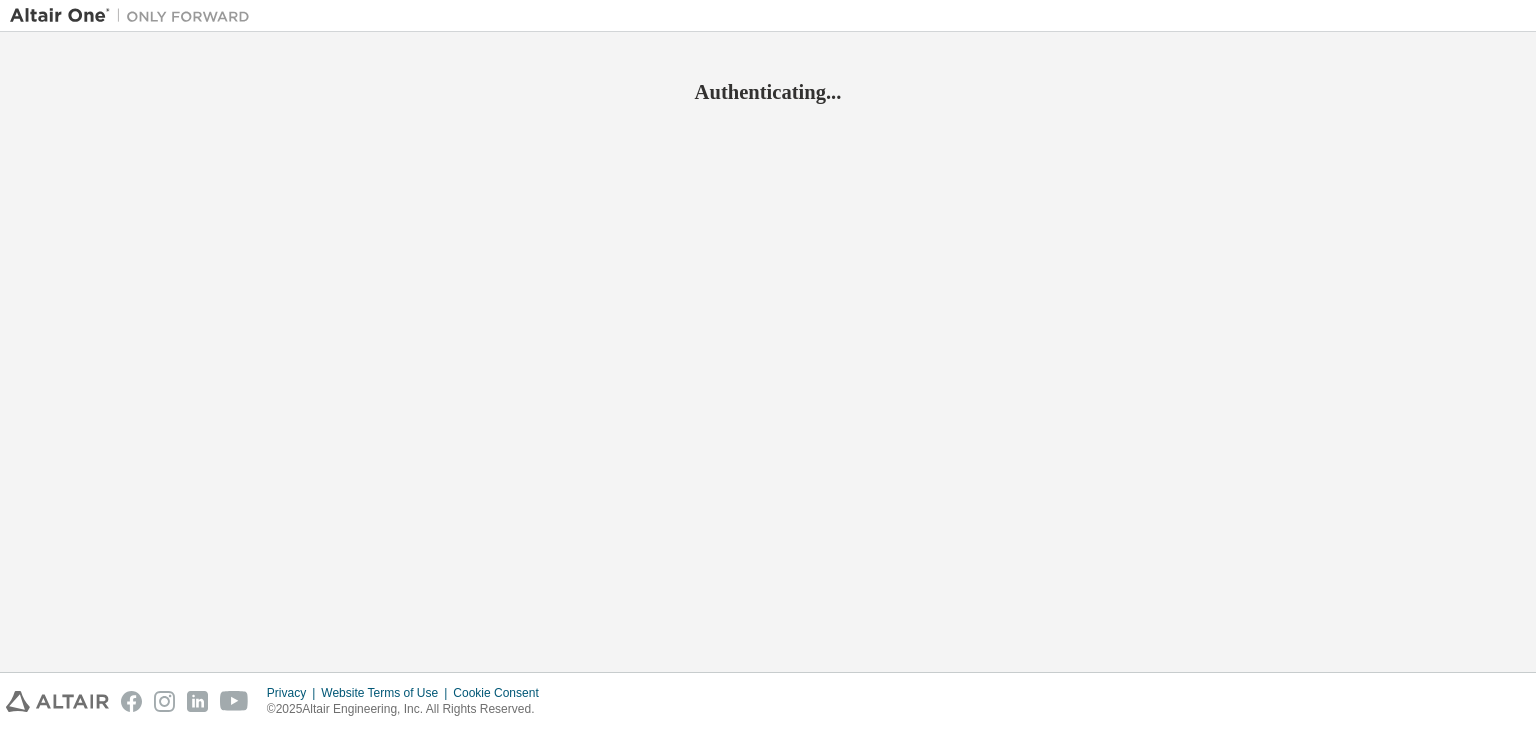 scroll, scrollTop: 0, scrollLeft: 0, axis: both 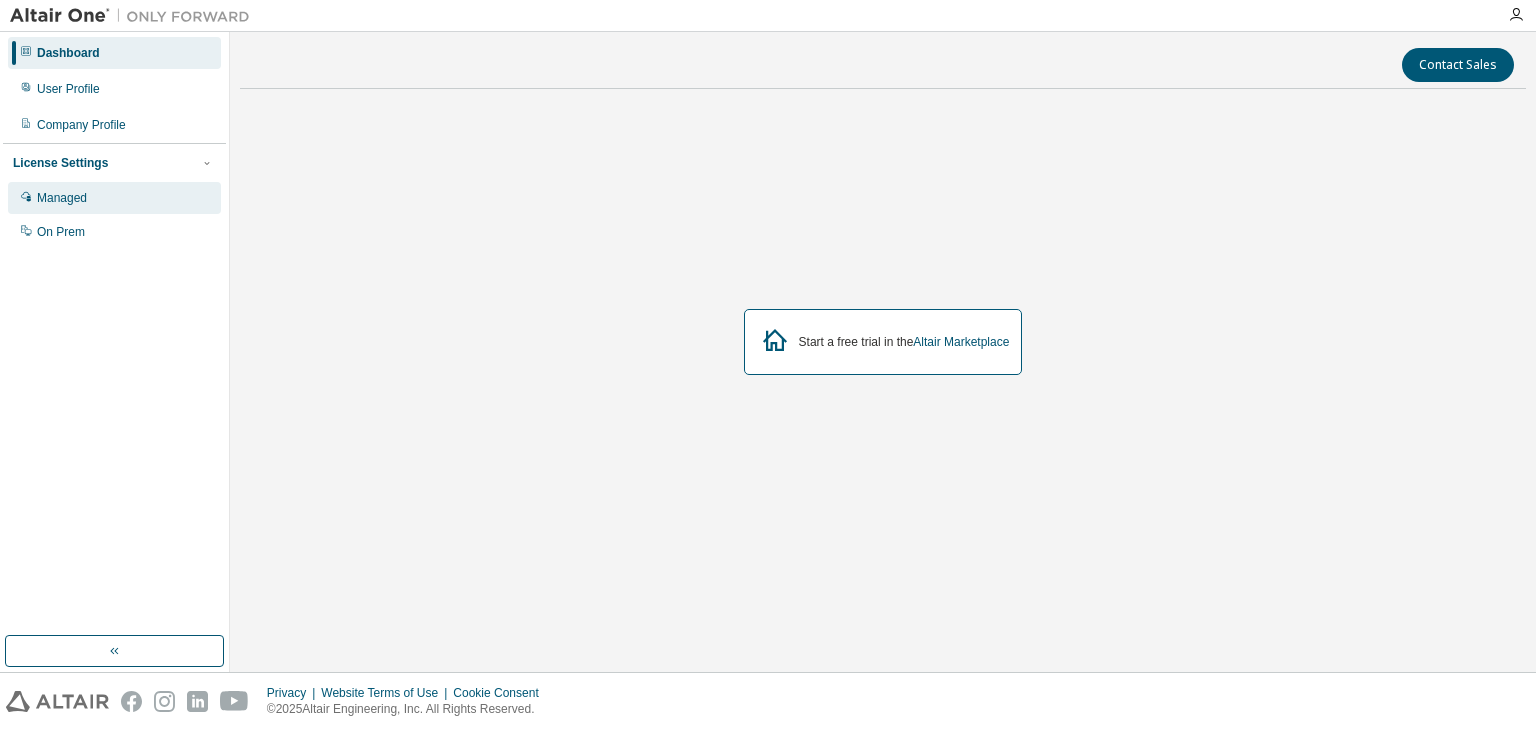 click on "Managed" at bounding box center (114, 198) 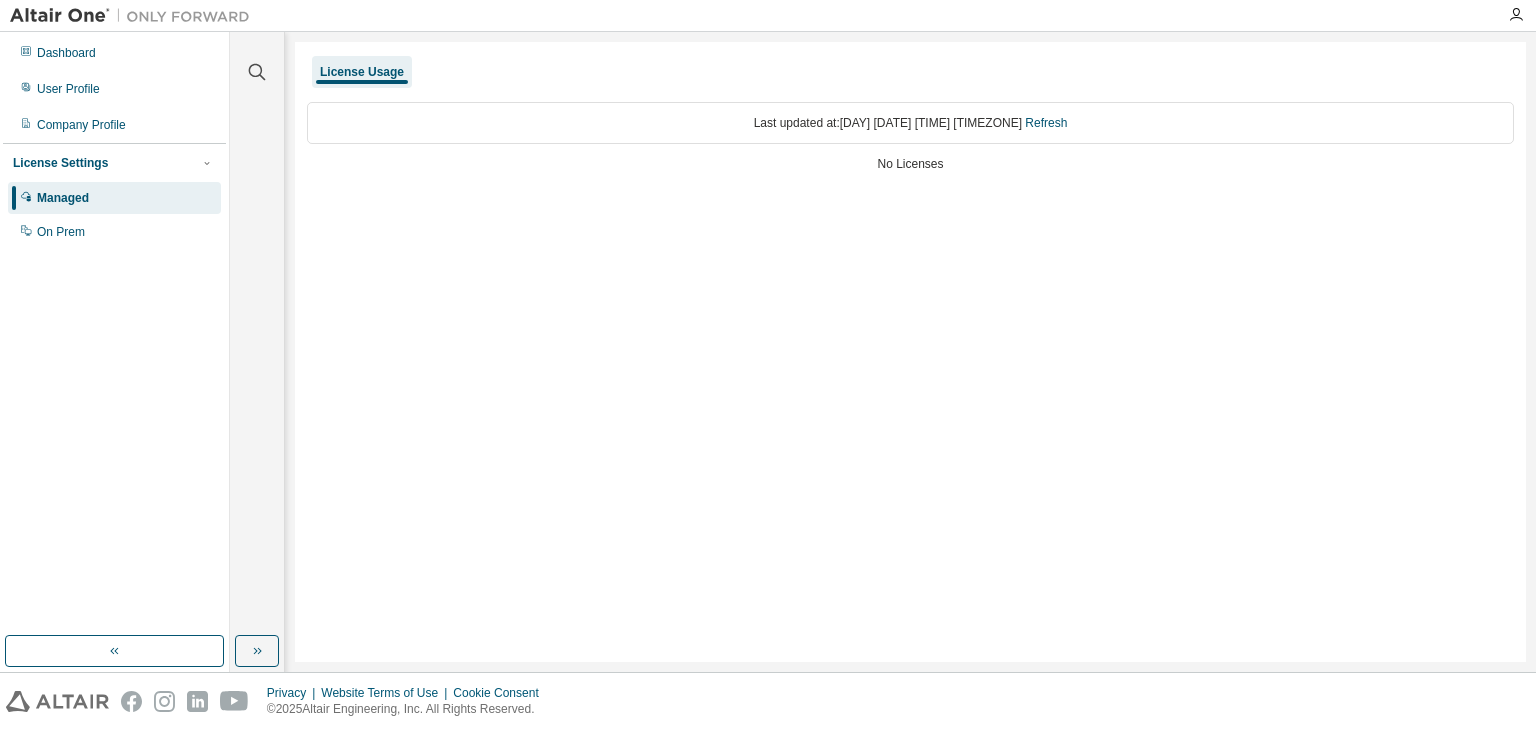 click on "Last updated at:  Fri 2025-08-01 08:45 PM GMT-4   Refresh No Licenses" at bounding box center [910, 139] 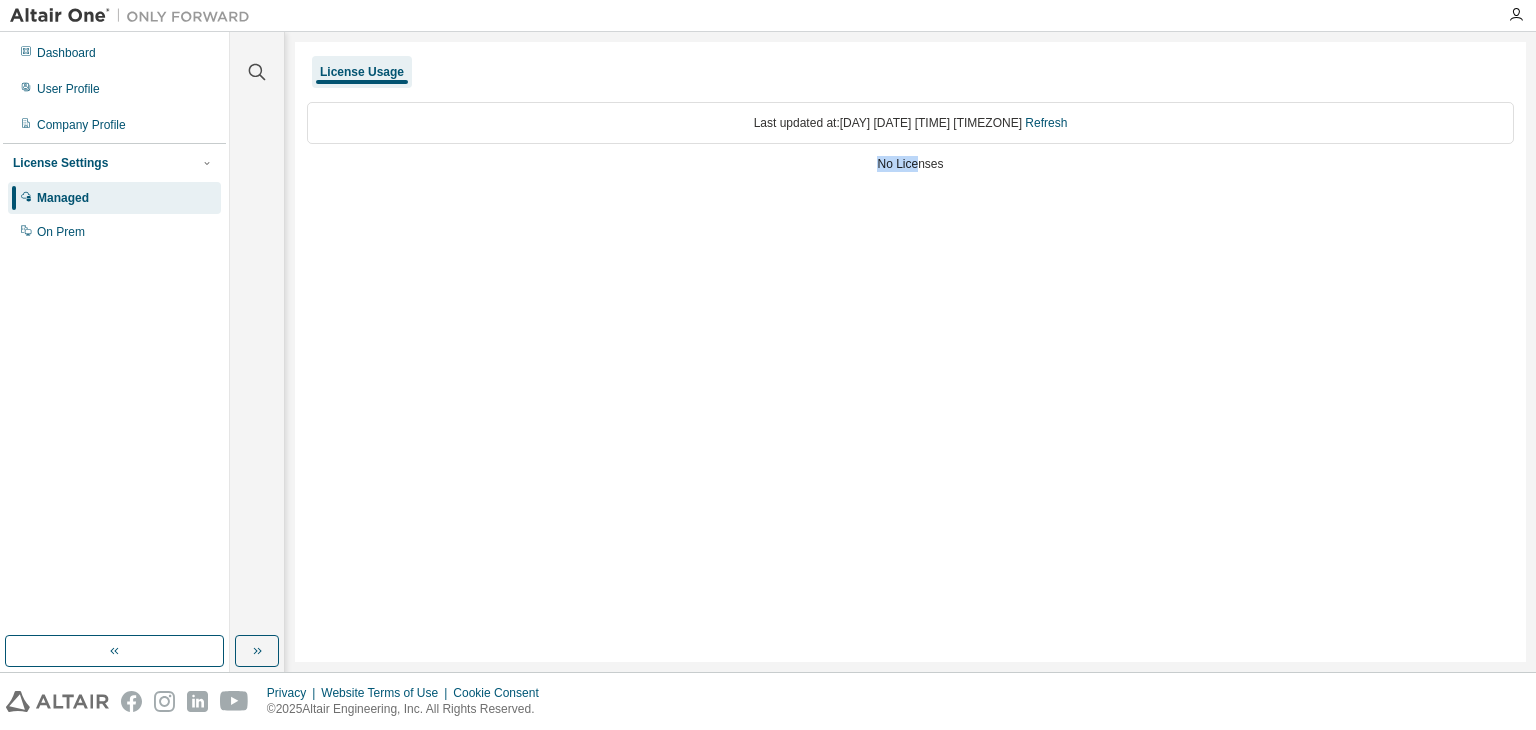 drag, startPoint x: 832, startPoint y: 153, endPoint x: 920, endPoint y: 160, distance: 88.27797 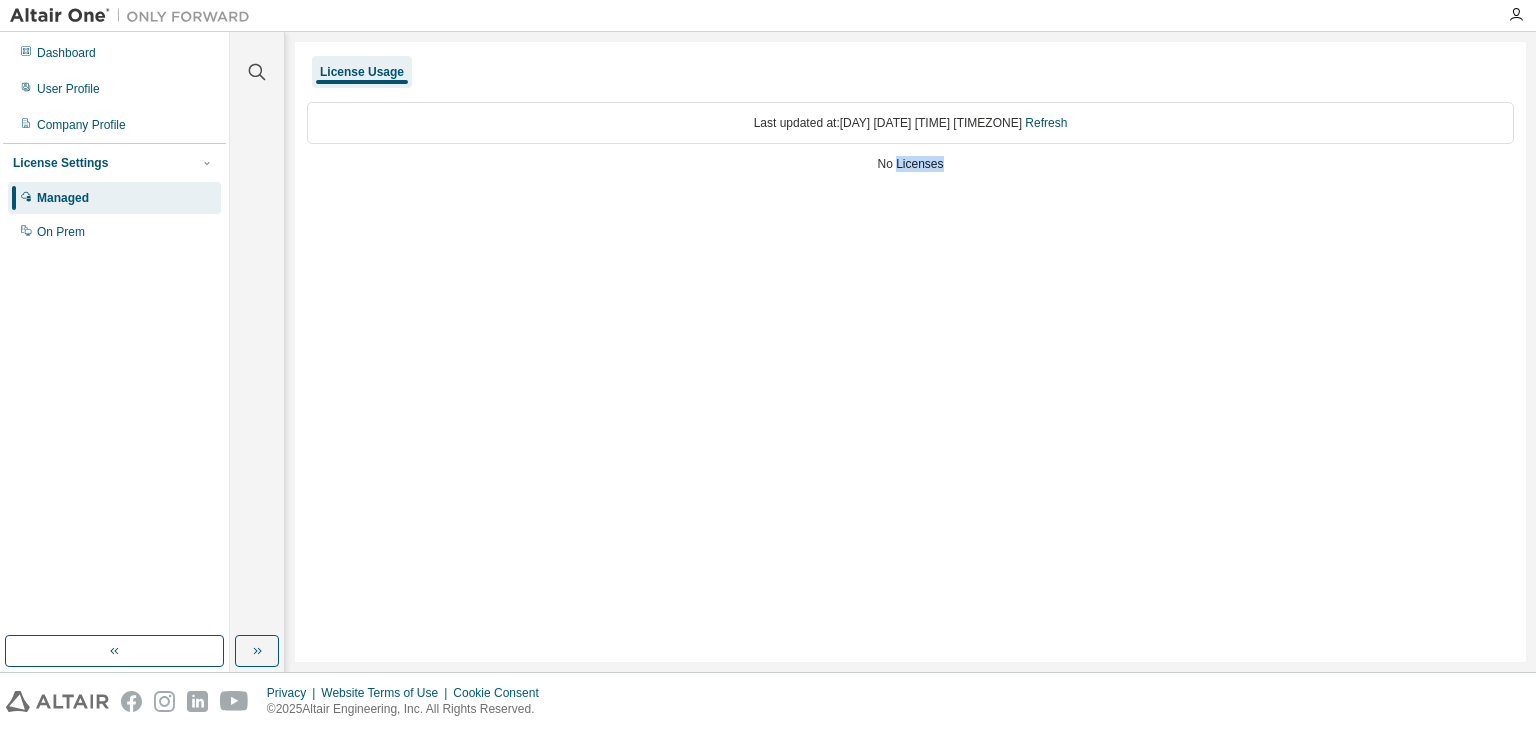click on "No Licenses" at bounding box center (910, 164) 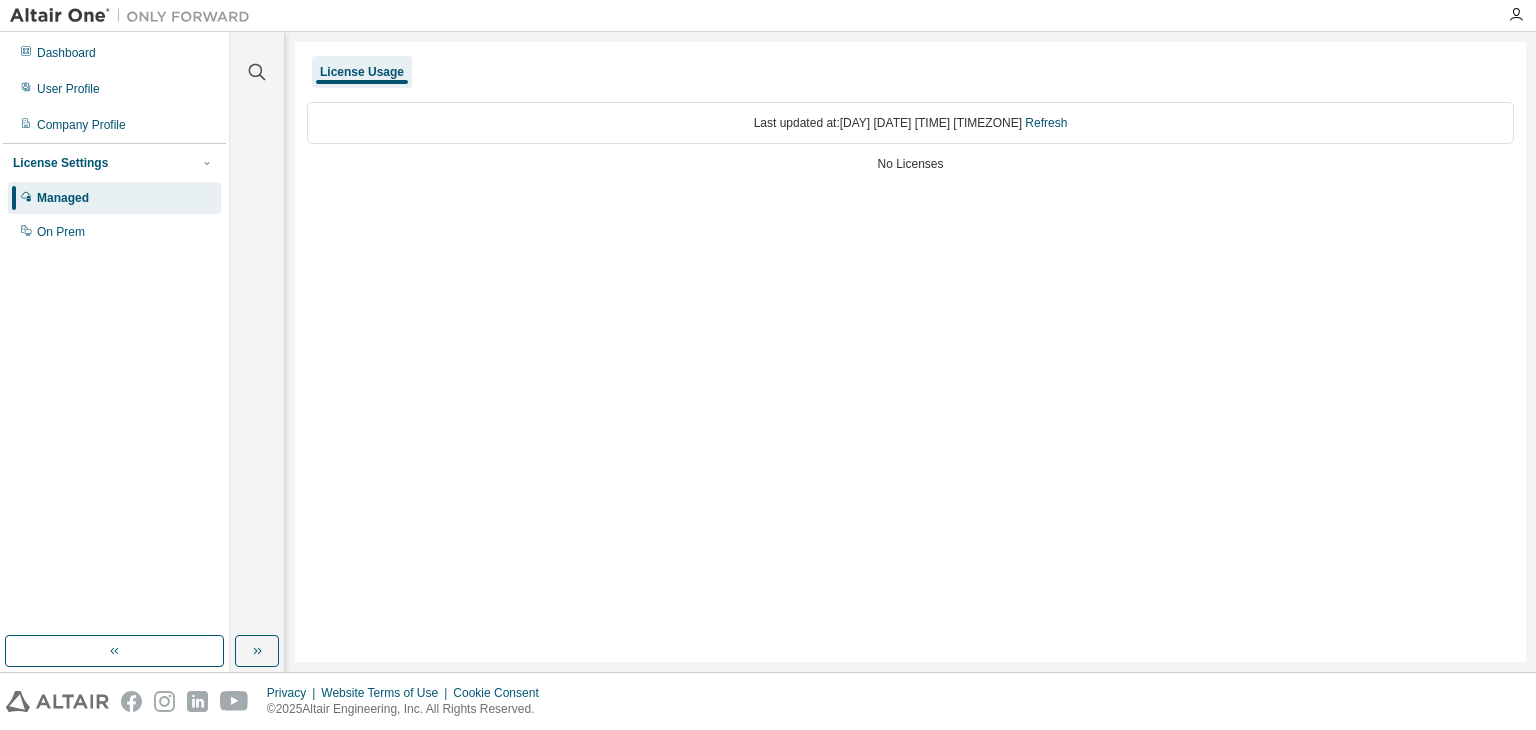 click on "Last updated at:  Fri 2025-08-01 08:45 PM GMT-4   Refresh No Licenses" at bounding box center (910, 139) 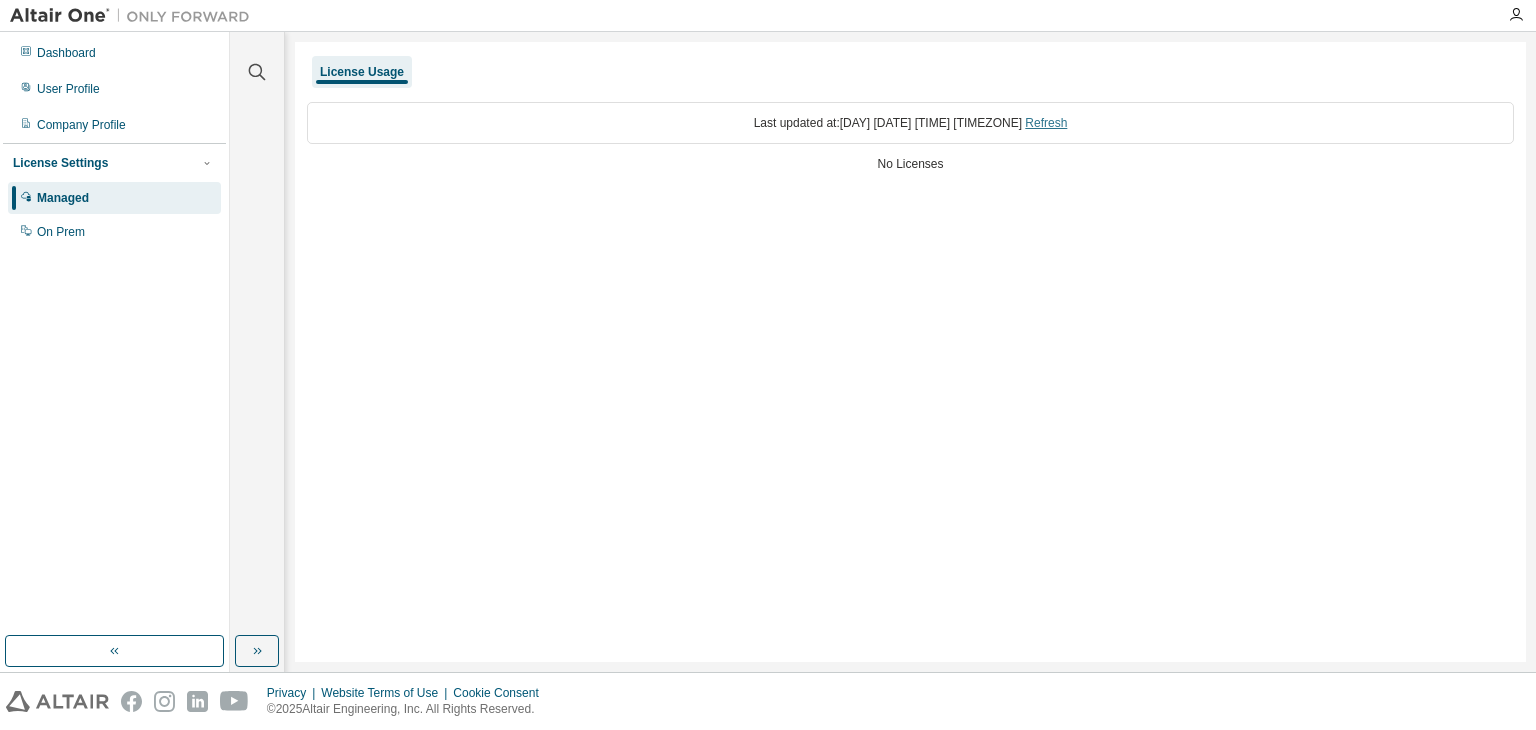 click on "Refresh" at bounding box center (1046, 123) 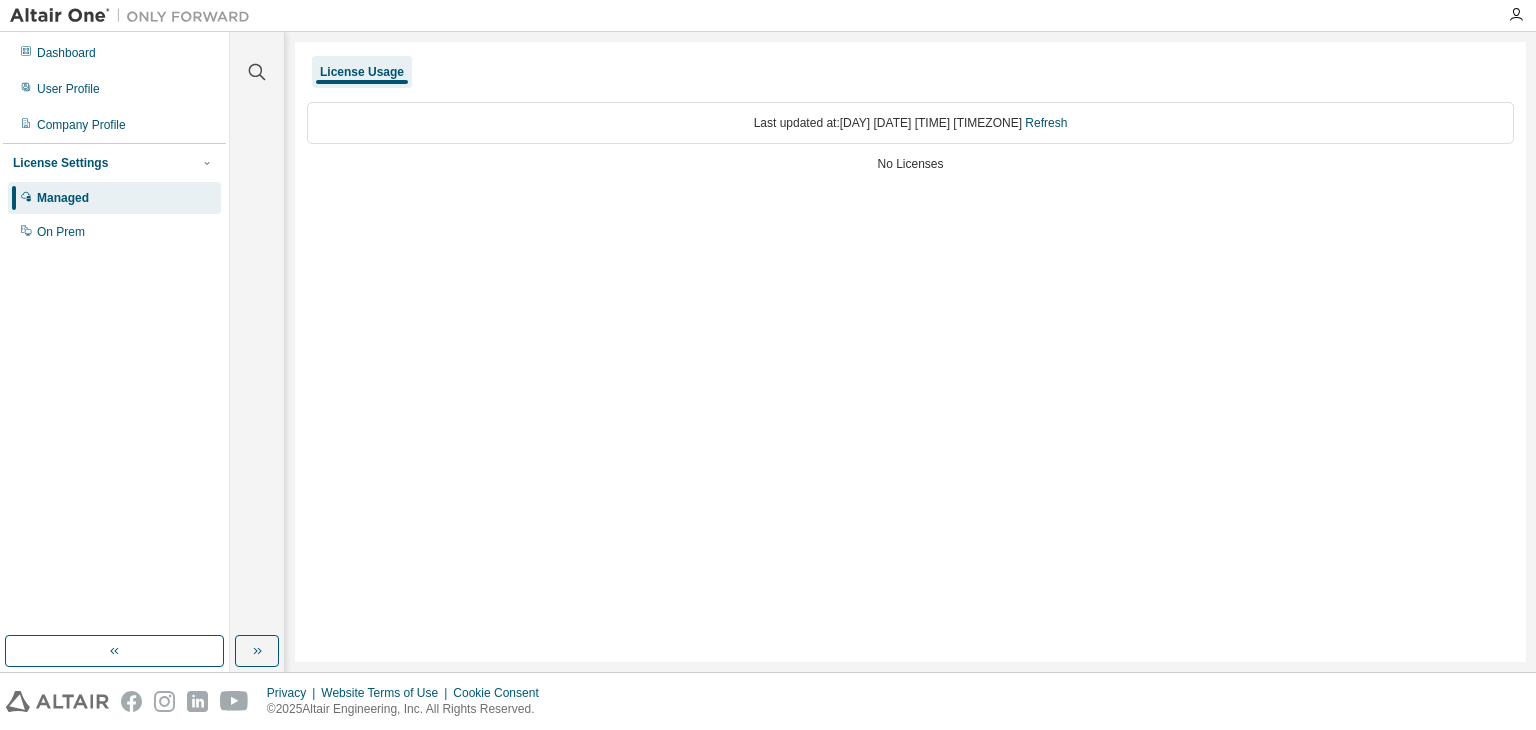 click on "License Settings" at bounding box center (60, 163) 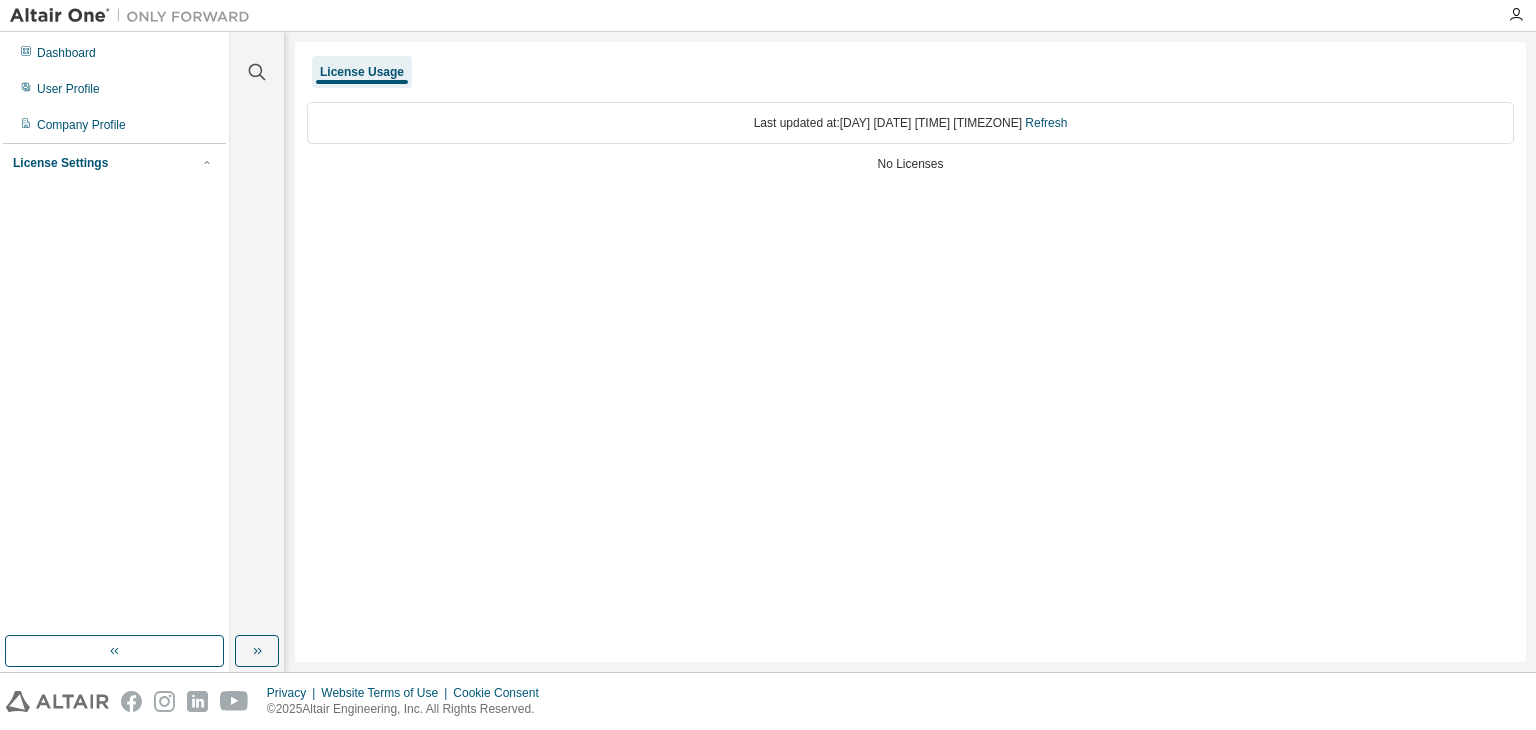 click on "License Settings" at bounding box center [60, 163] 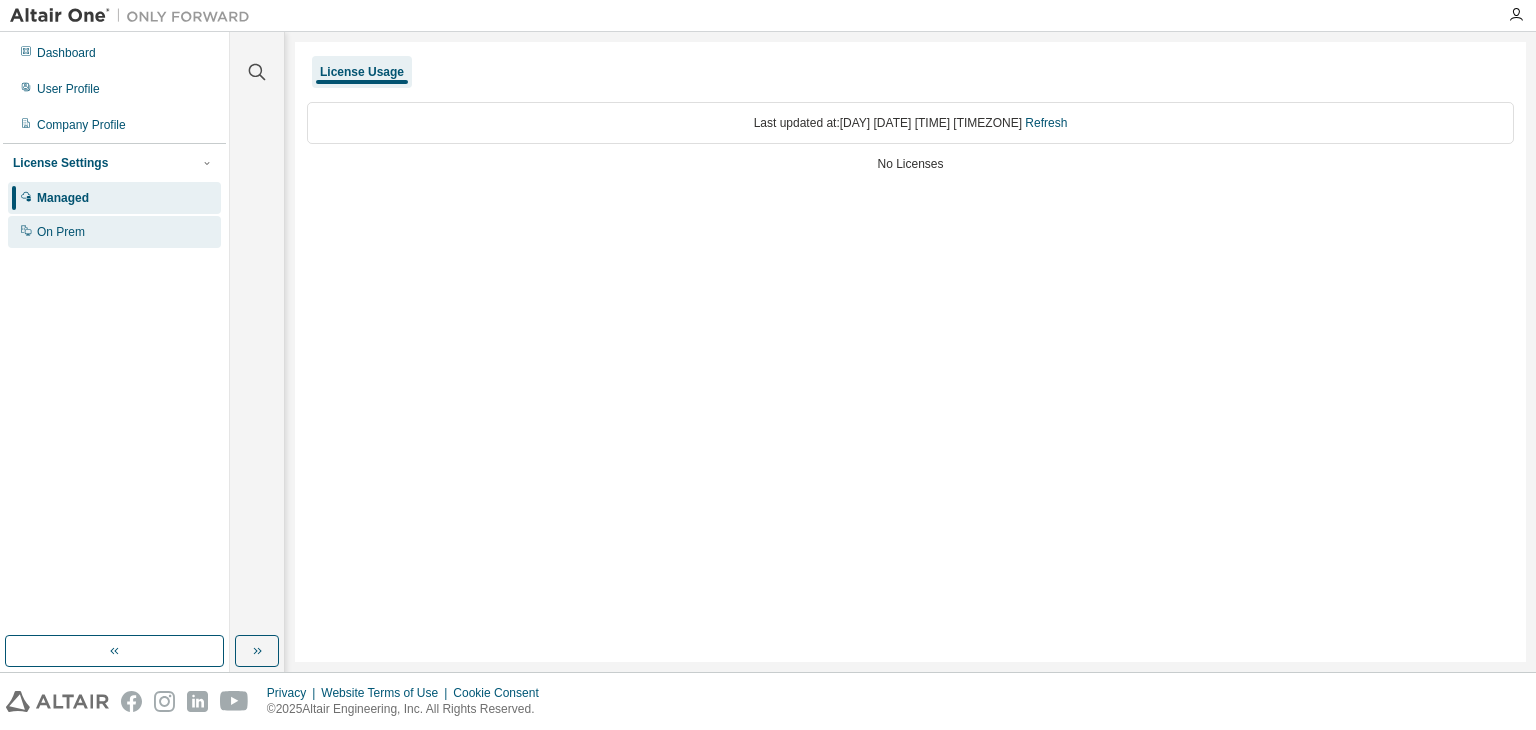 click on "On Prem" at bounding box center [61, 232] 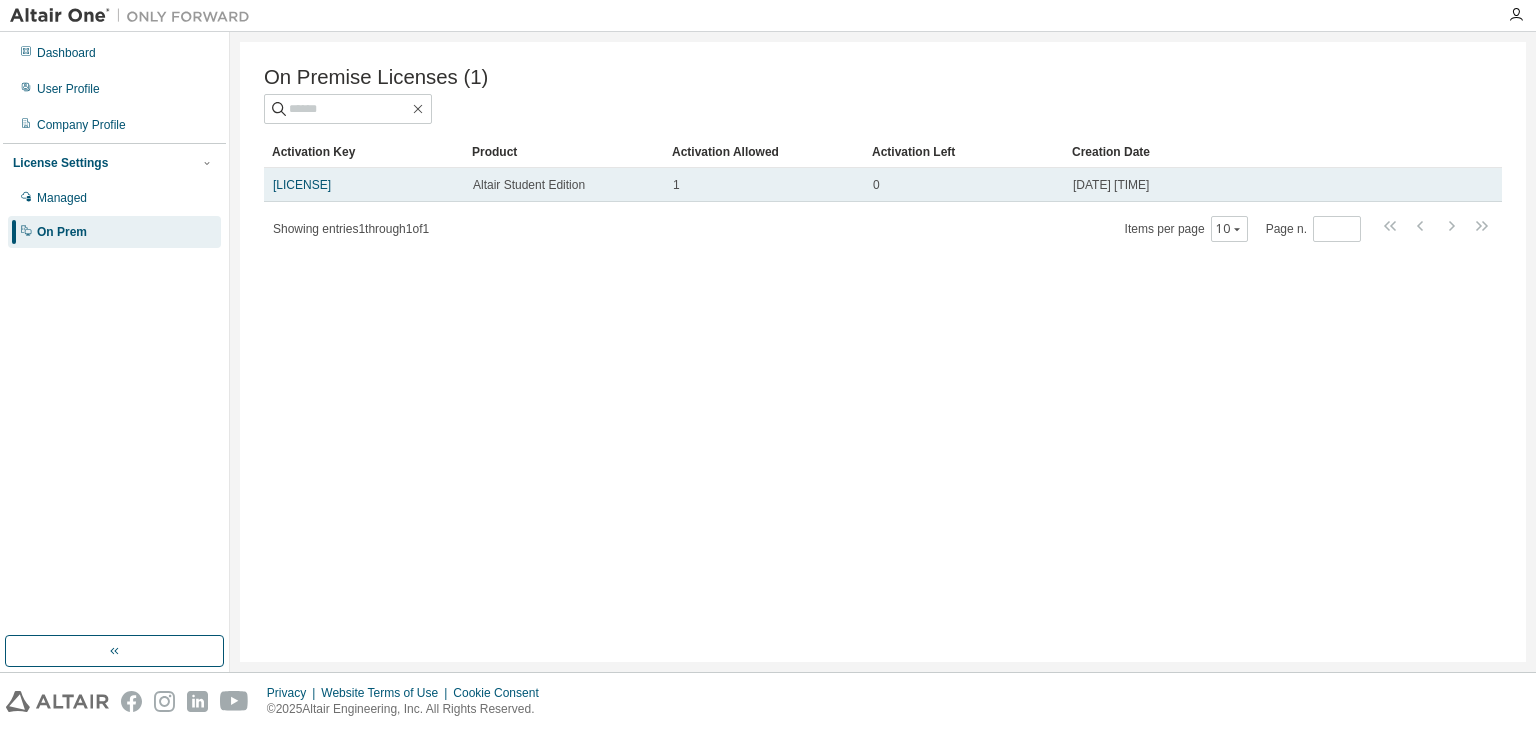 click on "Altair Student Edition" at bounding box center (529, 185) 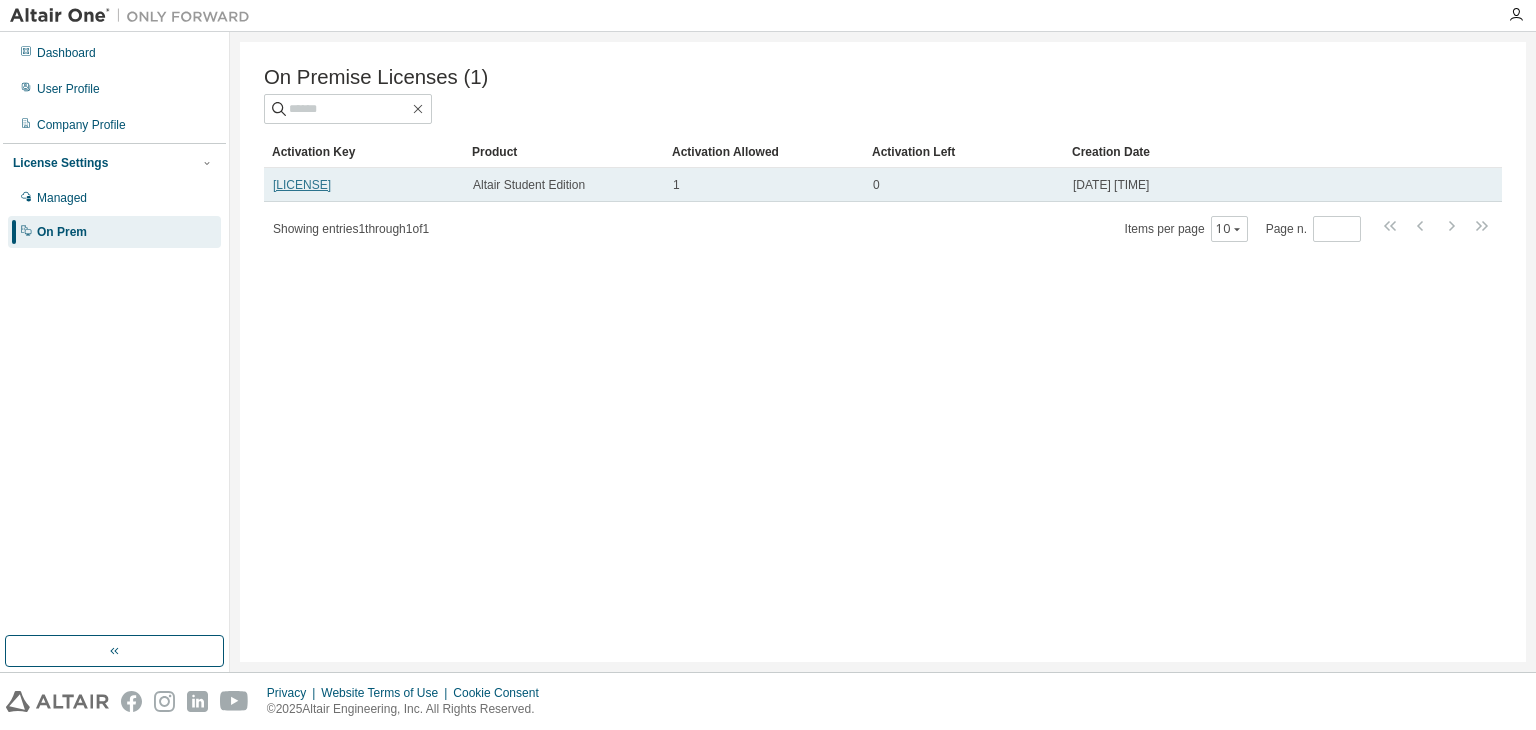 click on "[LICENSE]" at bounding box center (302, 185) 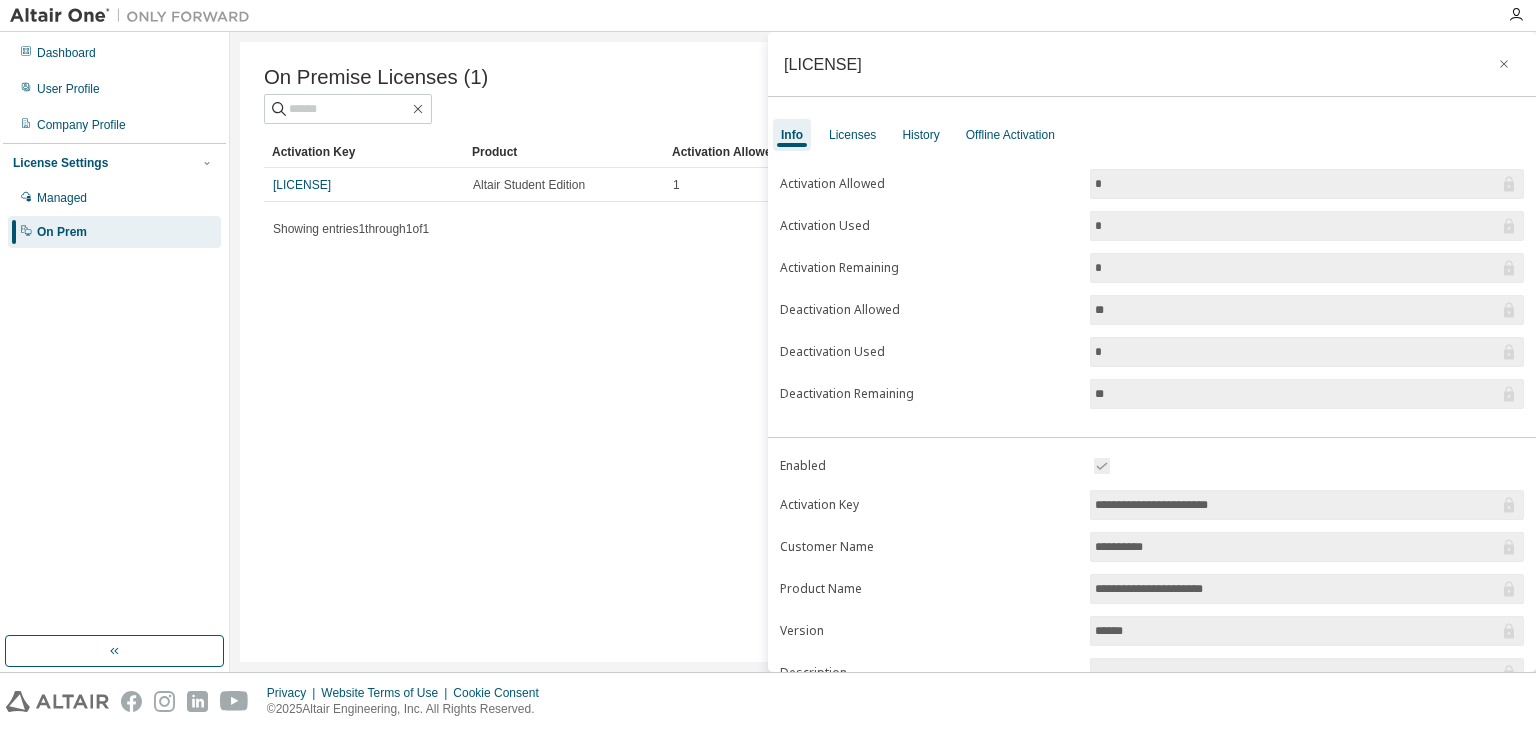 drag, startPoint x: 399, startPoint y: 193, endPoint x: 368, endPoint y: 319, distance: 129.75746 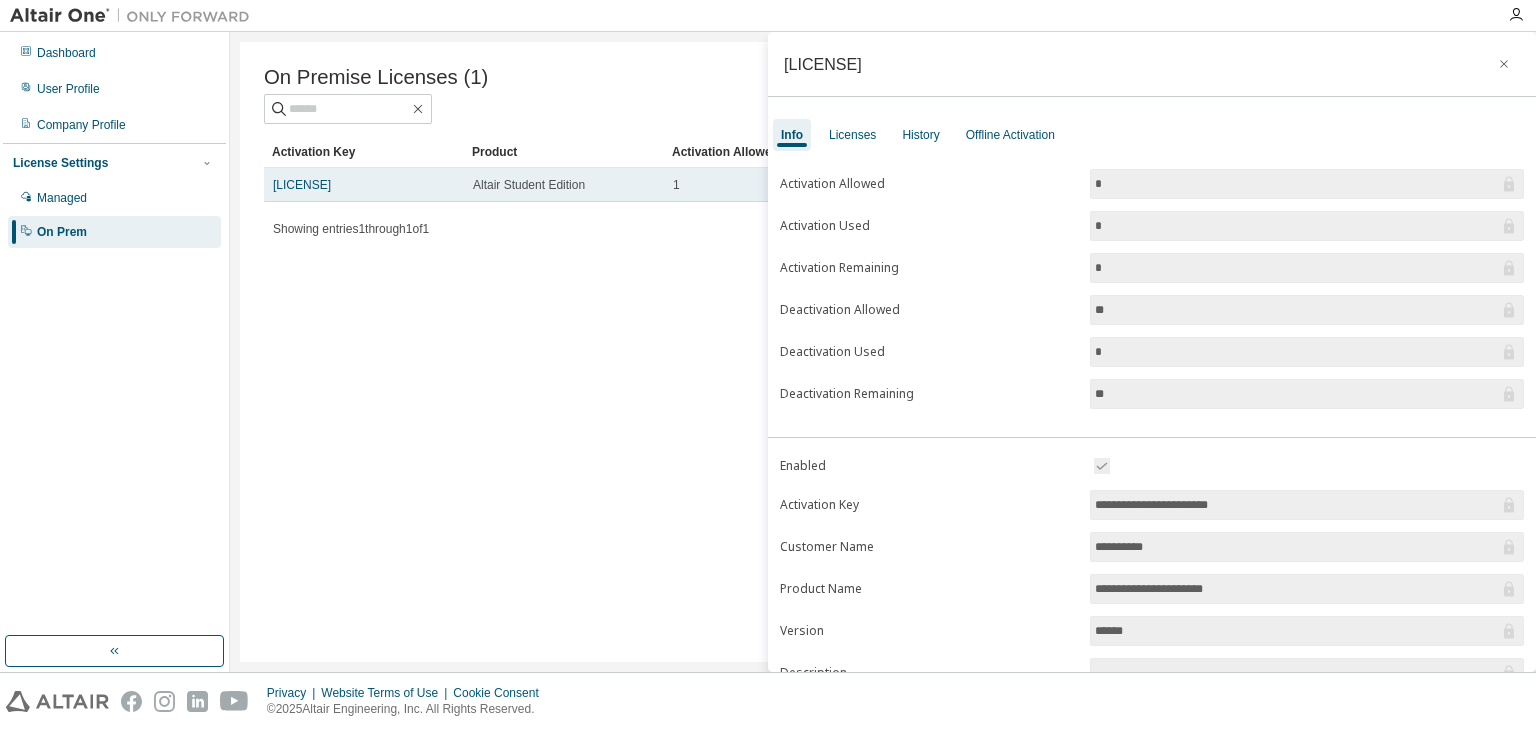 drag, startPoint x: 435, startPoint y: 195, endPoint x: 271, endPoint y: 196, distance: 164.00305 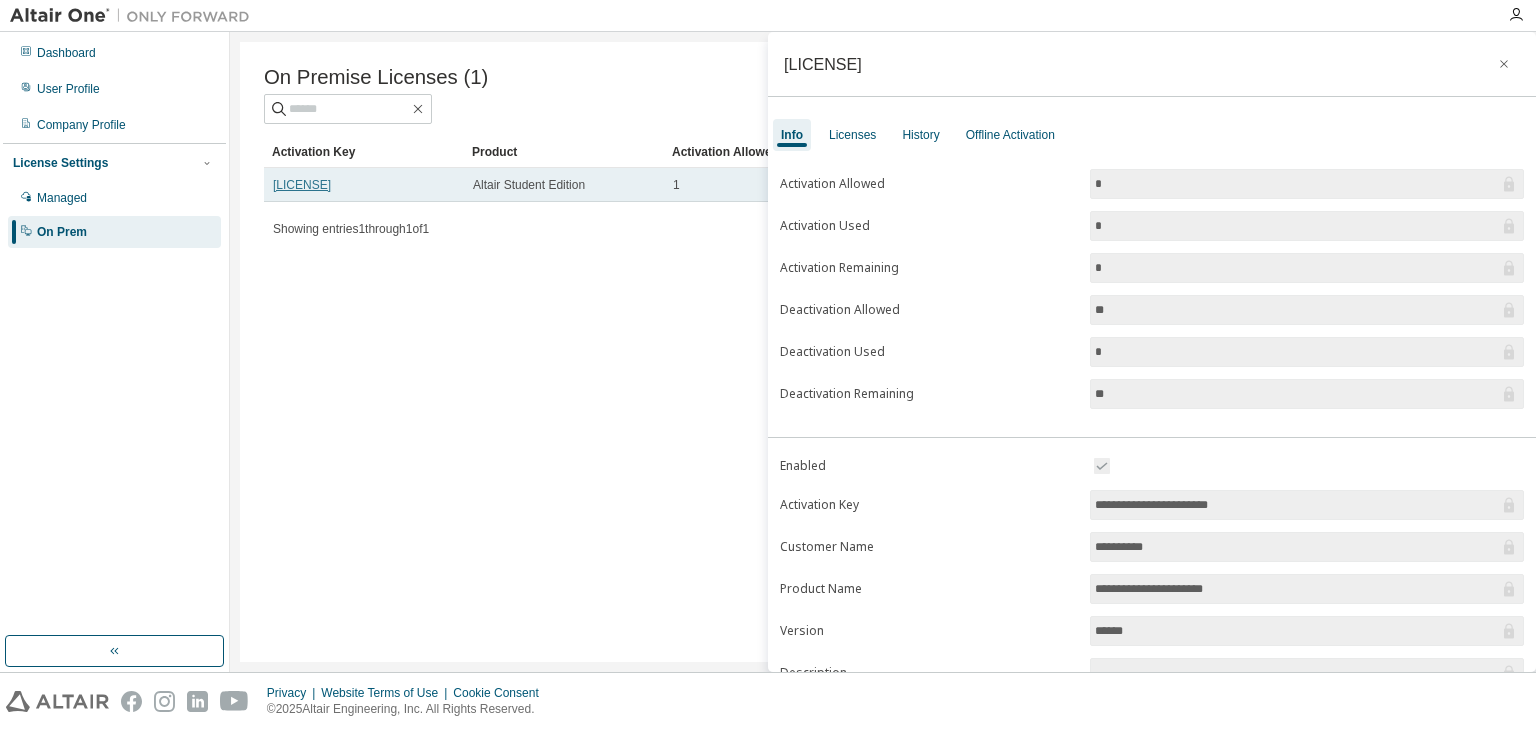 copy on "[LICENSE]" 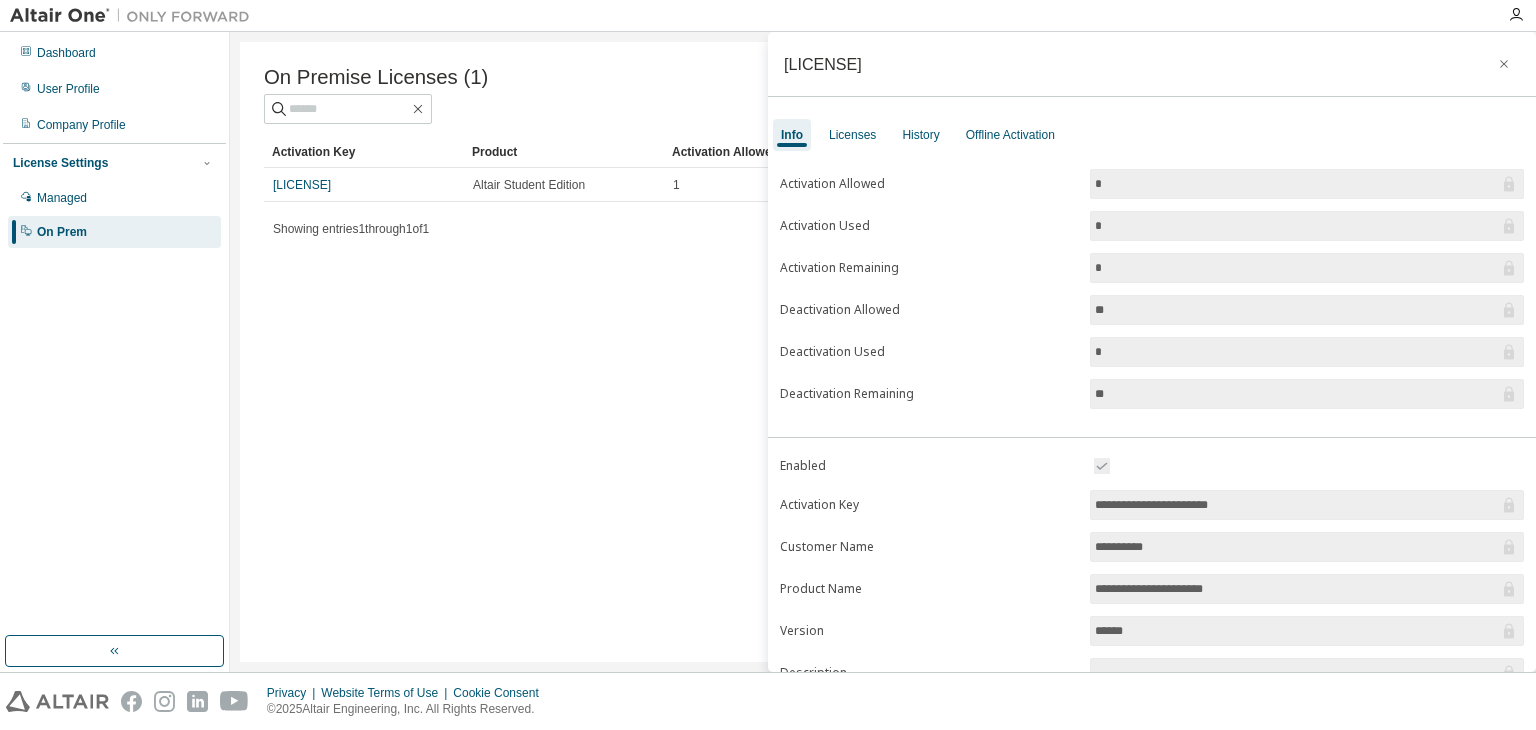 click on "On Premise Licenses (1) Clear Load Save Save As Field Operator Value Select filter Select operand Add criteria Search Activation Key Product Activation Allowed Activation Left Creation Date L3TC5-4OOPF-A85CO-0RV5C Altair Student Edition 1 0 2024-12-22 20:45:30 Showing entries  1  through  1  of  1 Items per page 10 Page n. *" at bounding box center (883, 352) 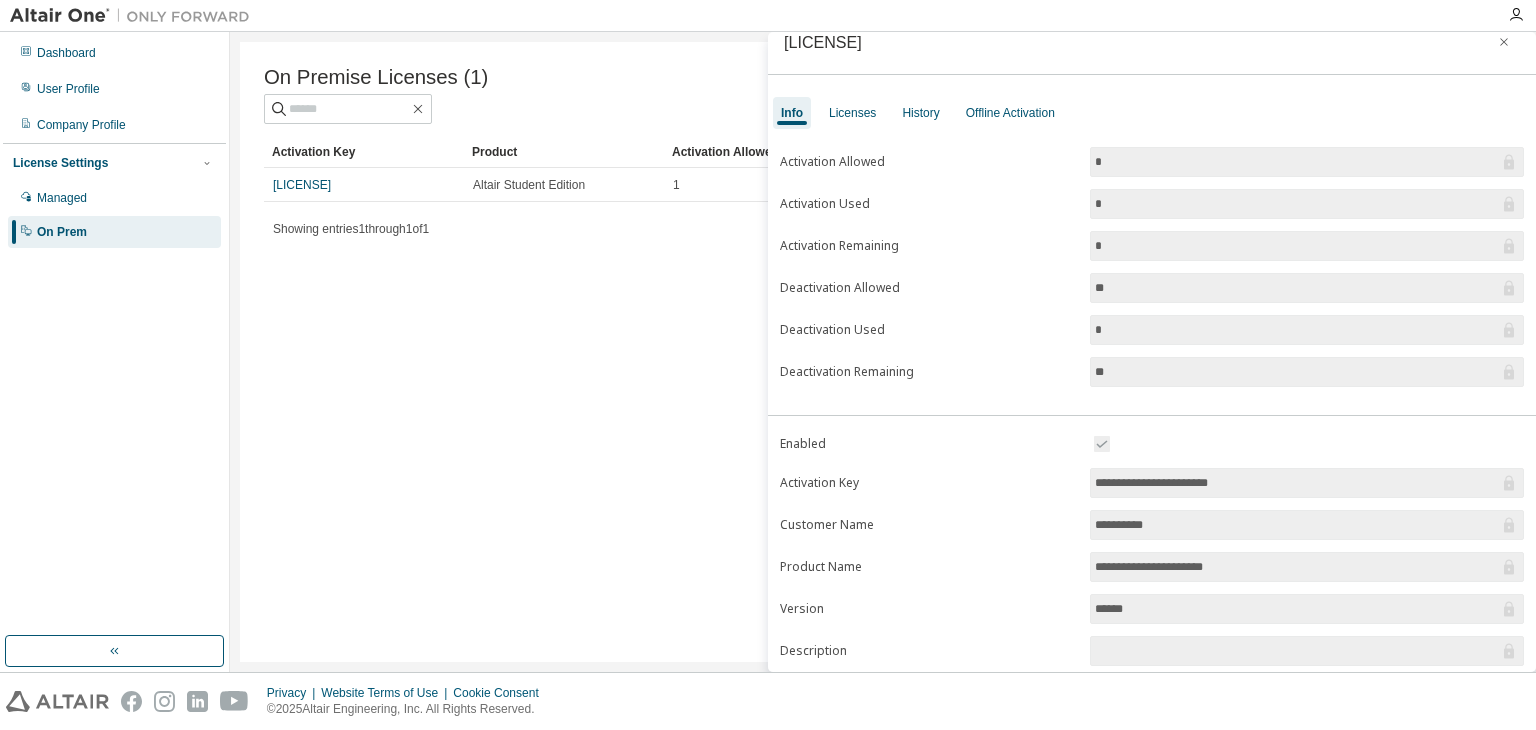 scroll, scrollTop: 0, scrollLeft: 0, axis: both 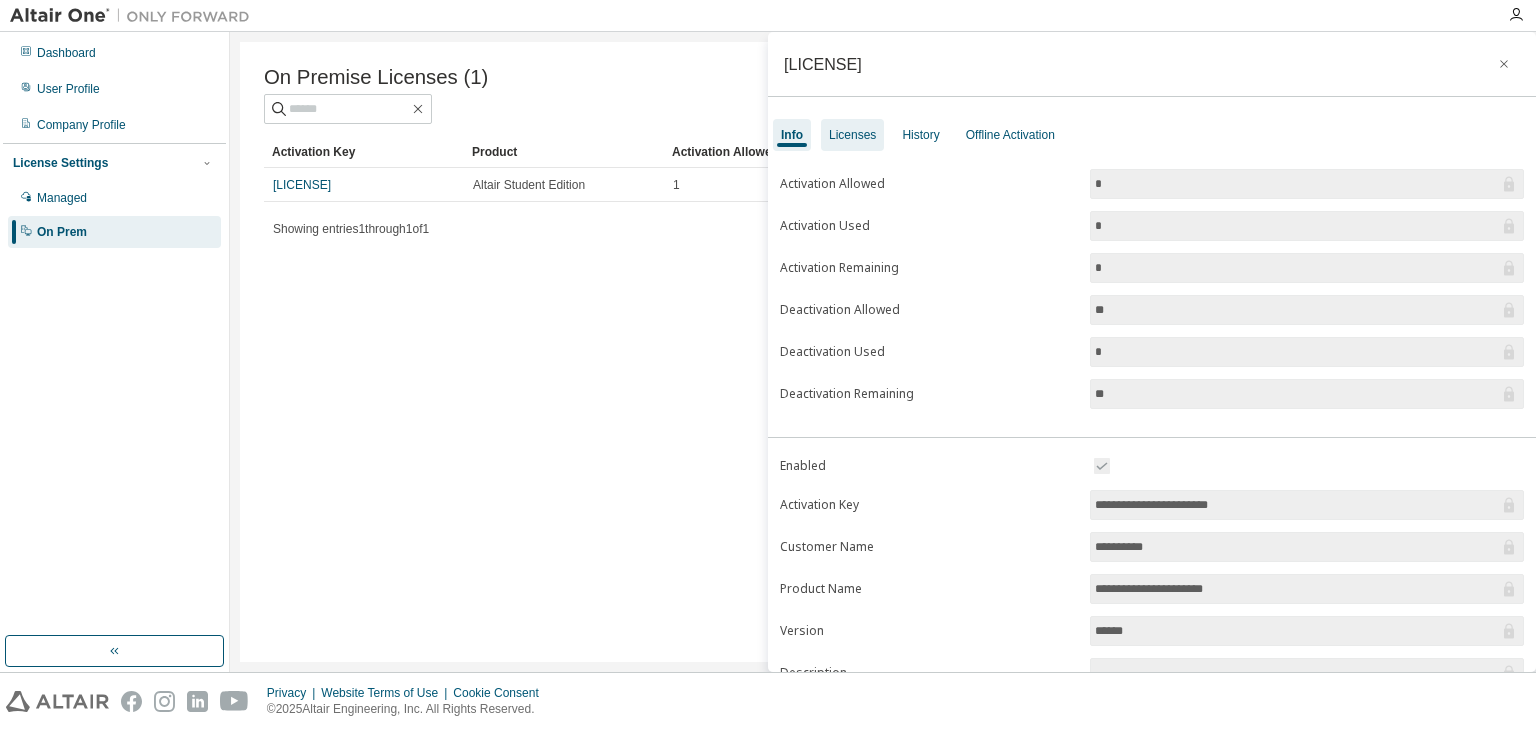 click on "Licenses" at bounding box center [852, 135] 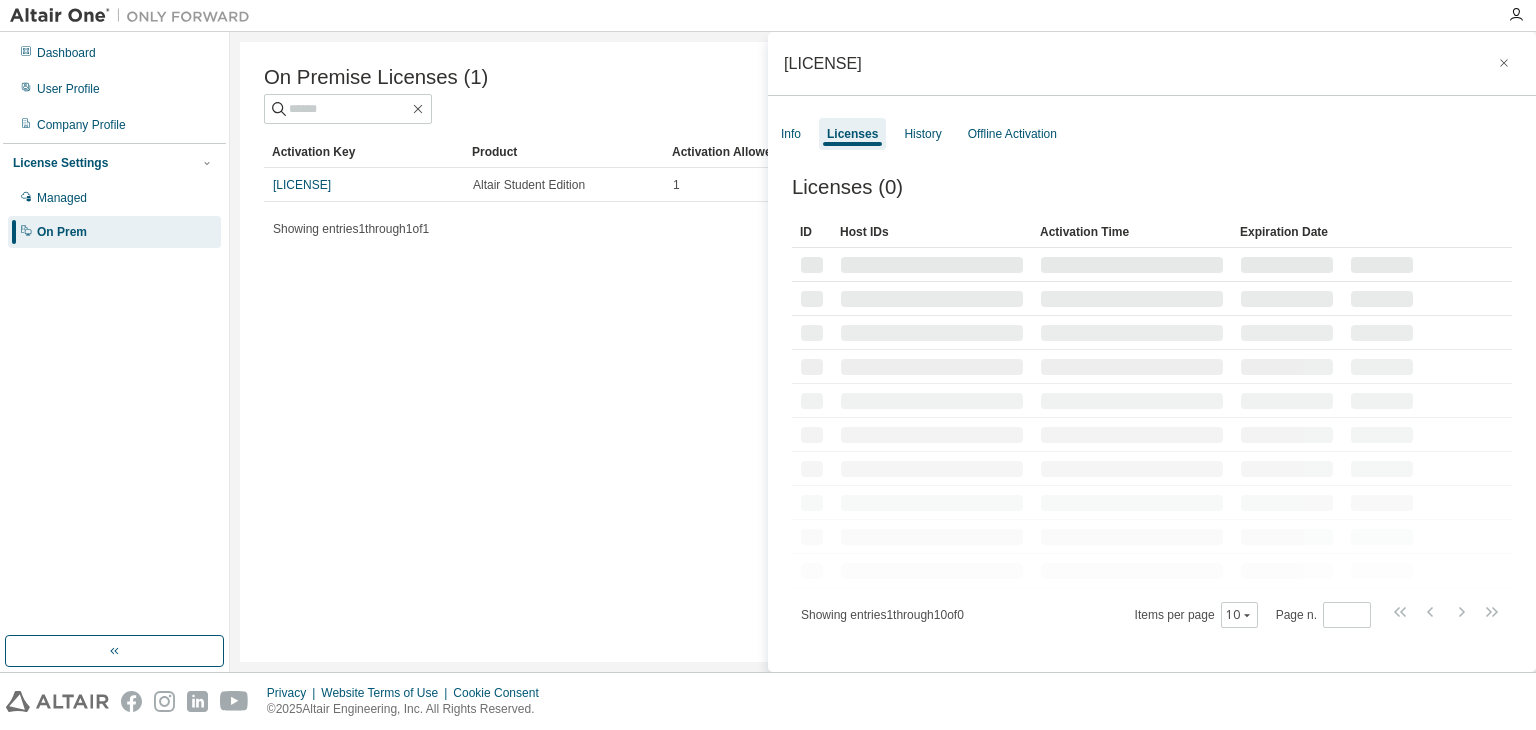 scroll, scrollTop: 0, scrollLeft: 0, axis: both 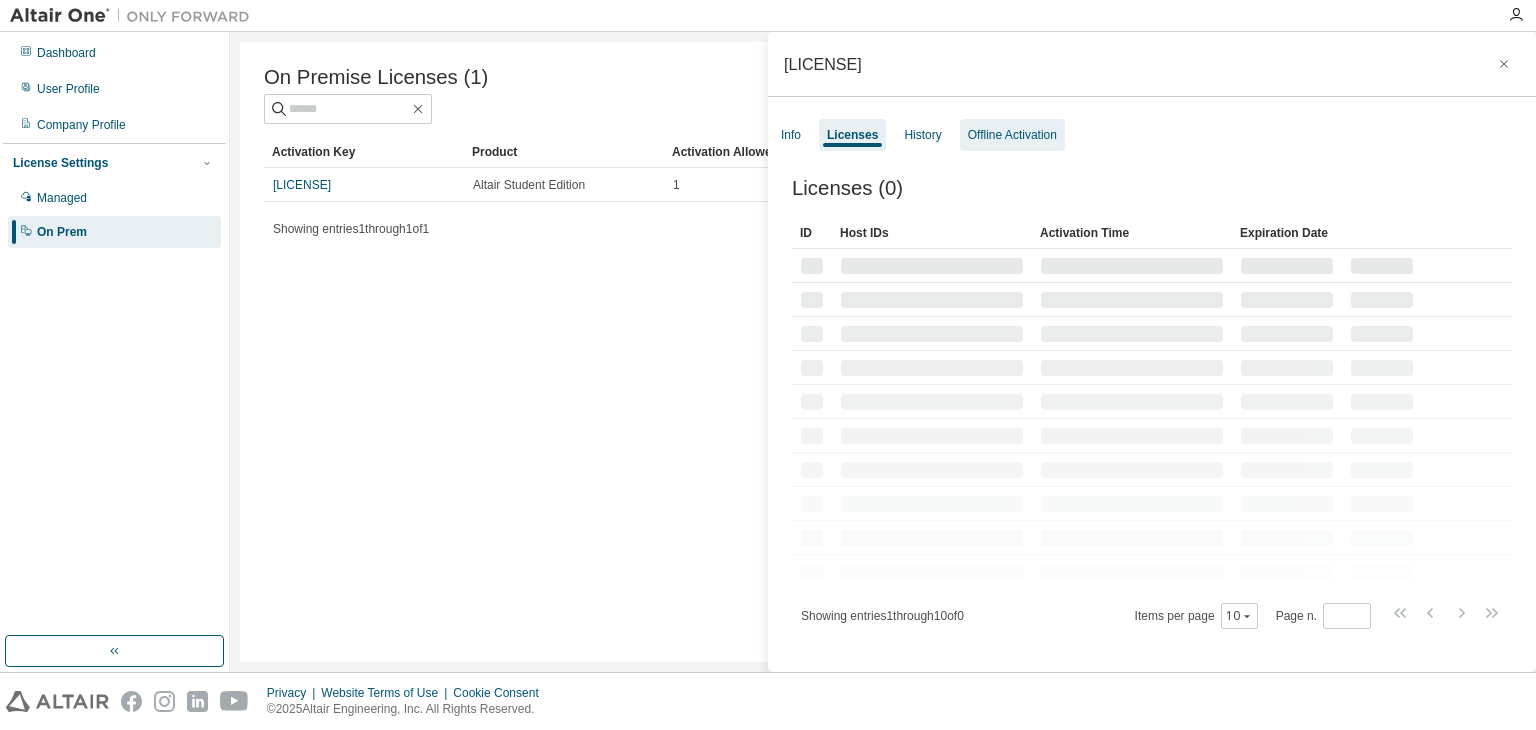 click on "Offline Activation" at bounding box center (1012, 135) 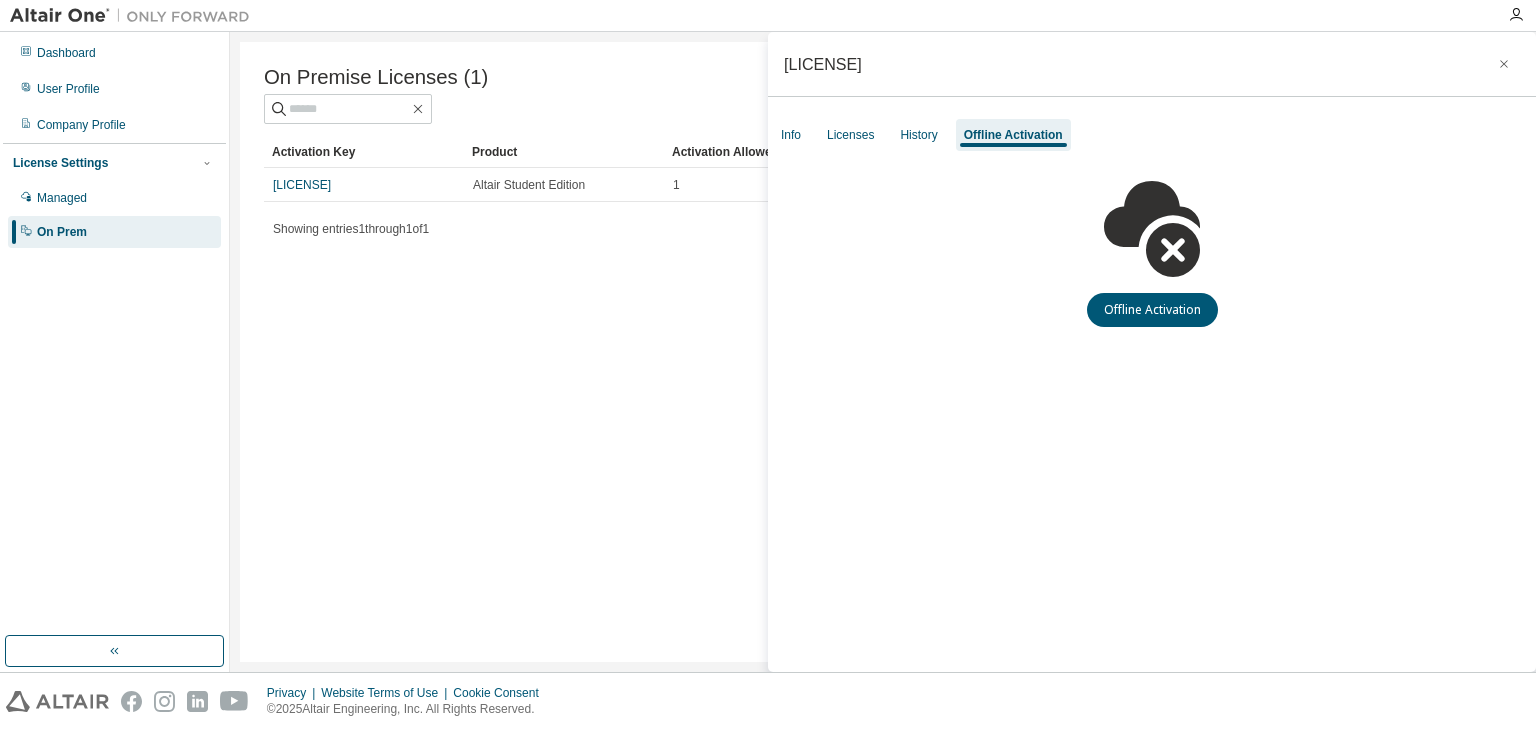 click on "Info Licenses History Offline Activation" at bounding box center (1152, 135) 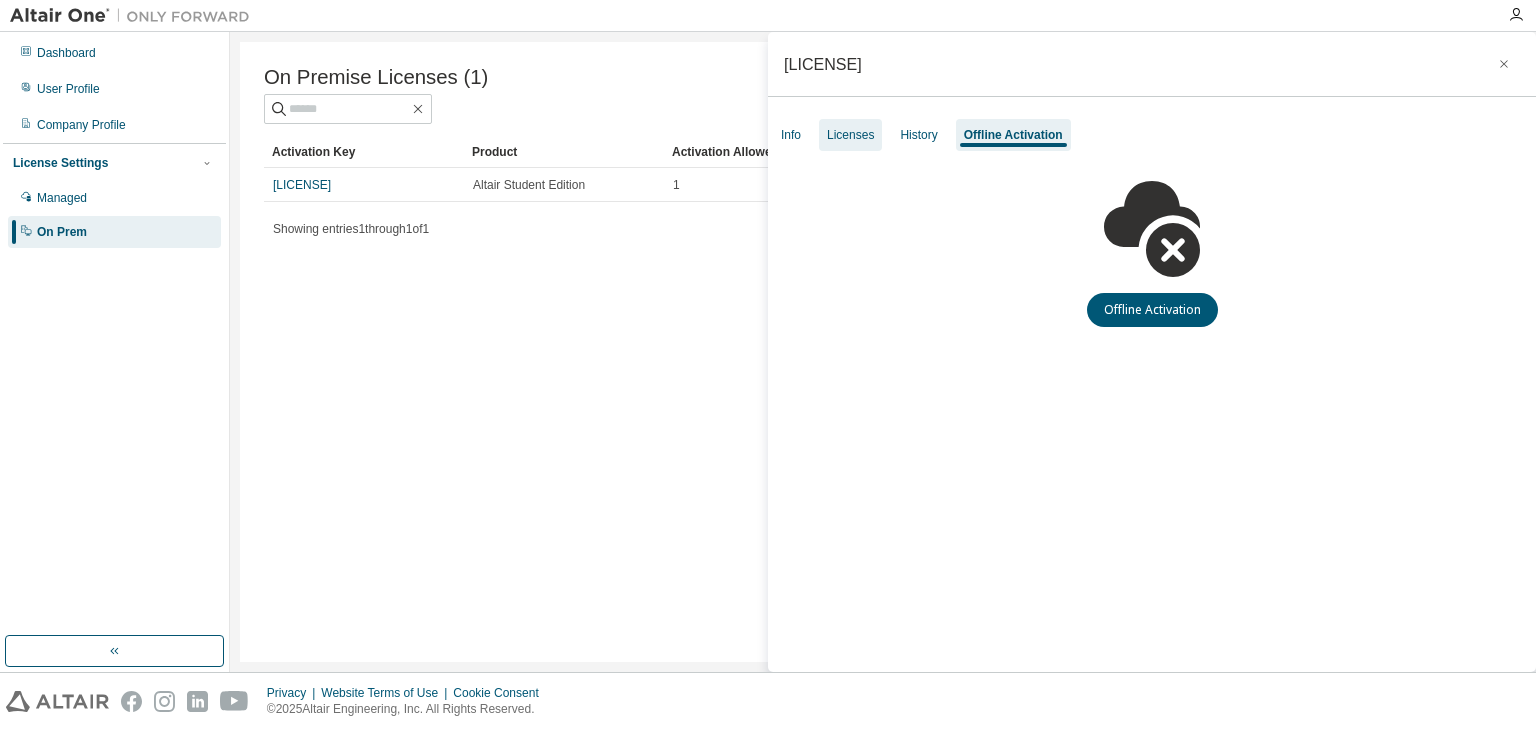 click on "Licenses" at bounding box center (850, 135) 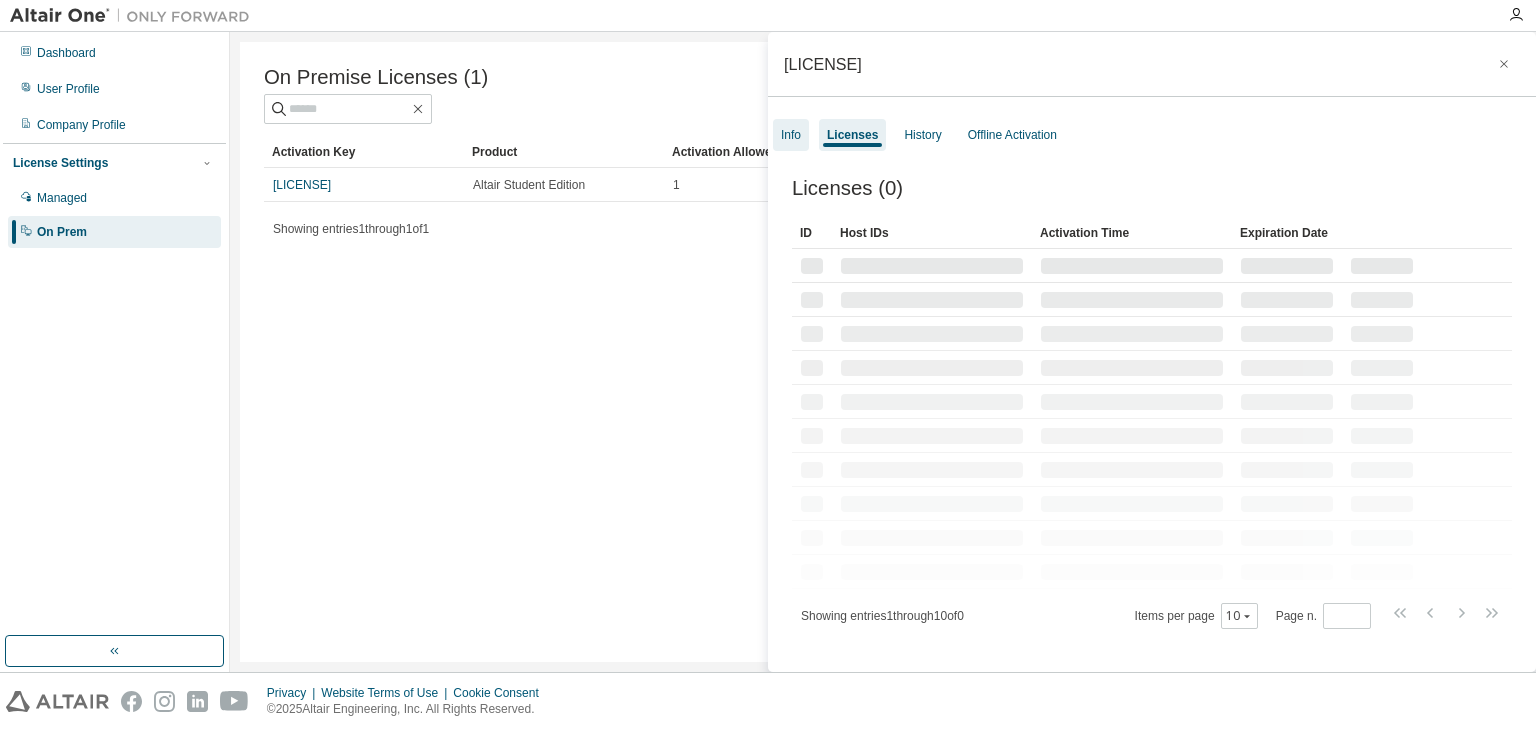 click on "Info" at bounding box center (791, 135) 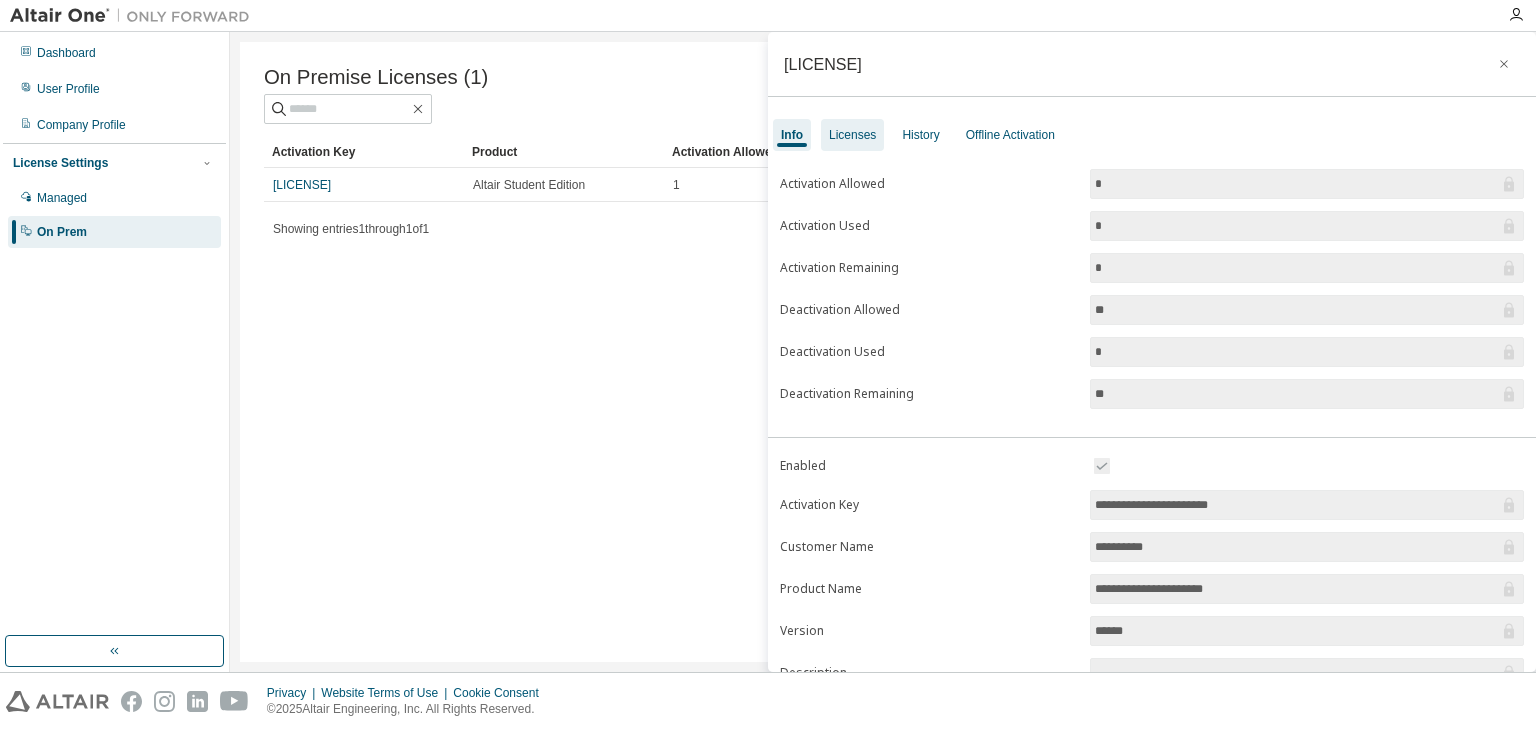 click on "Licenses" at bounding box center [852, 135] 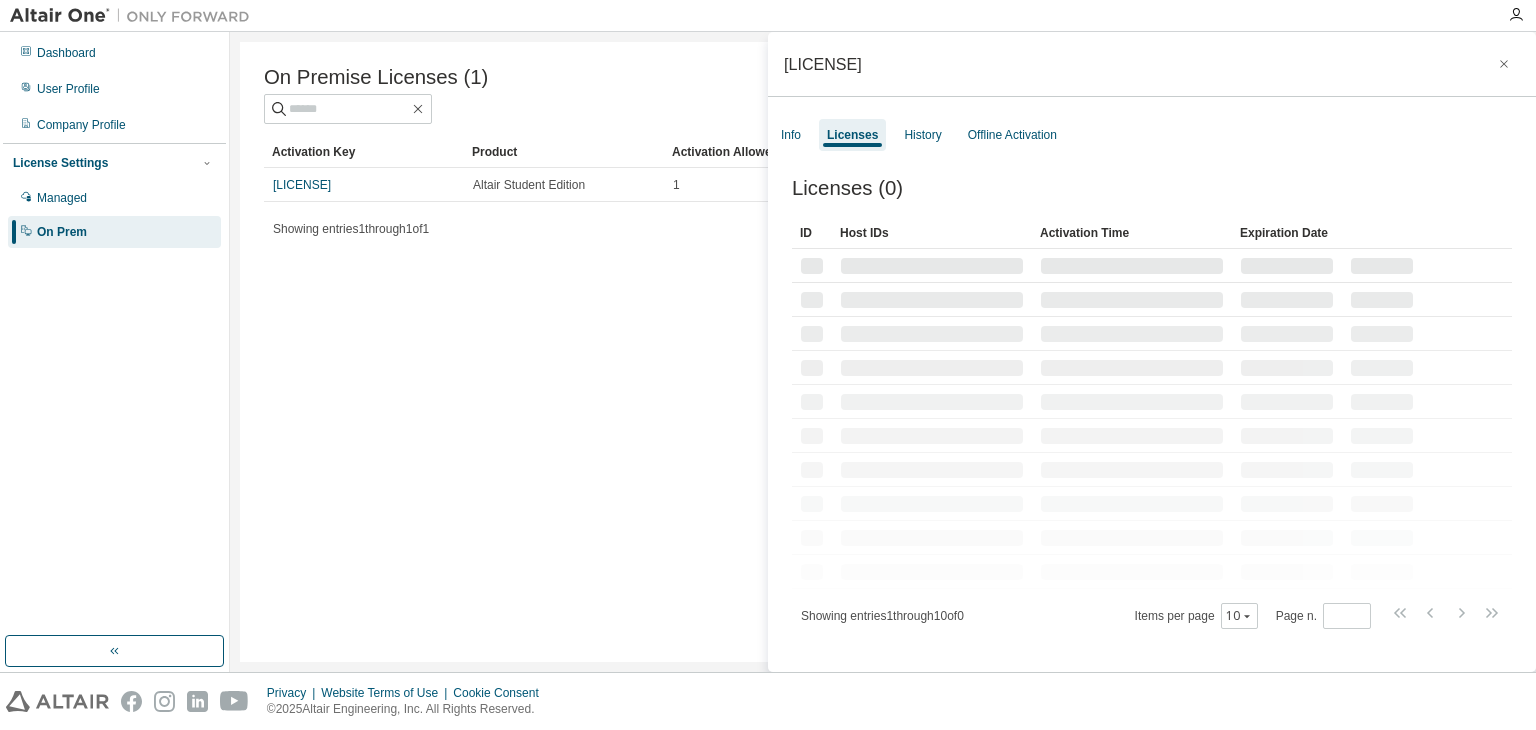 click on "On Premise Licenses (1) Clear Load Save Save As Field Operator Value Select filter Select operand Add criteria Search Activation Key Product Activation Allowed Activation Left Creation Date L3TC5-4OOPF-A85CO-0RV5C Altair Student Edition 1 0 2024-12-22 20:45:30 Showing entries  1  through  1  of  1 Items per page 10 Page n. *" at bounding box center (883, 352) 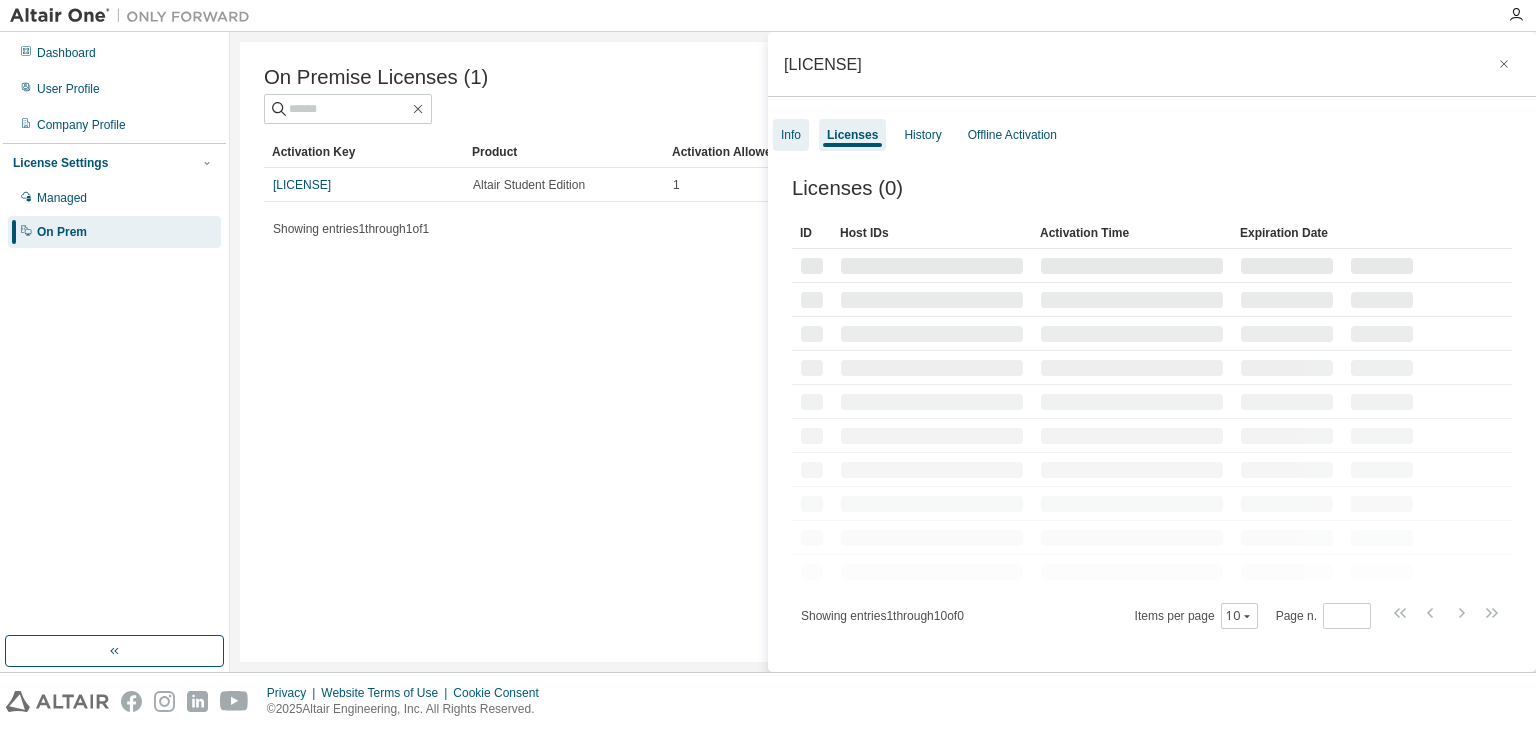 click on "Info" at bounding box center (791, 135) 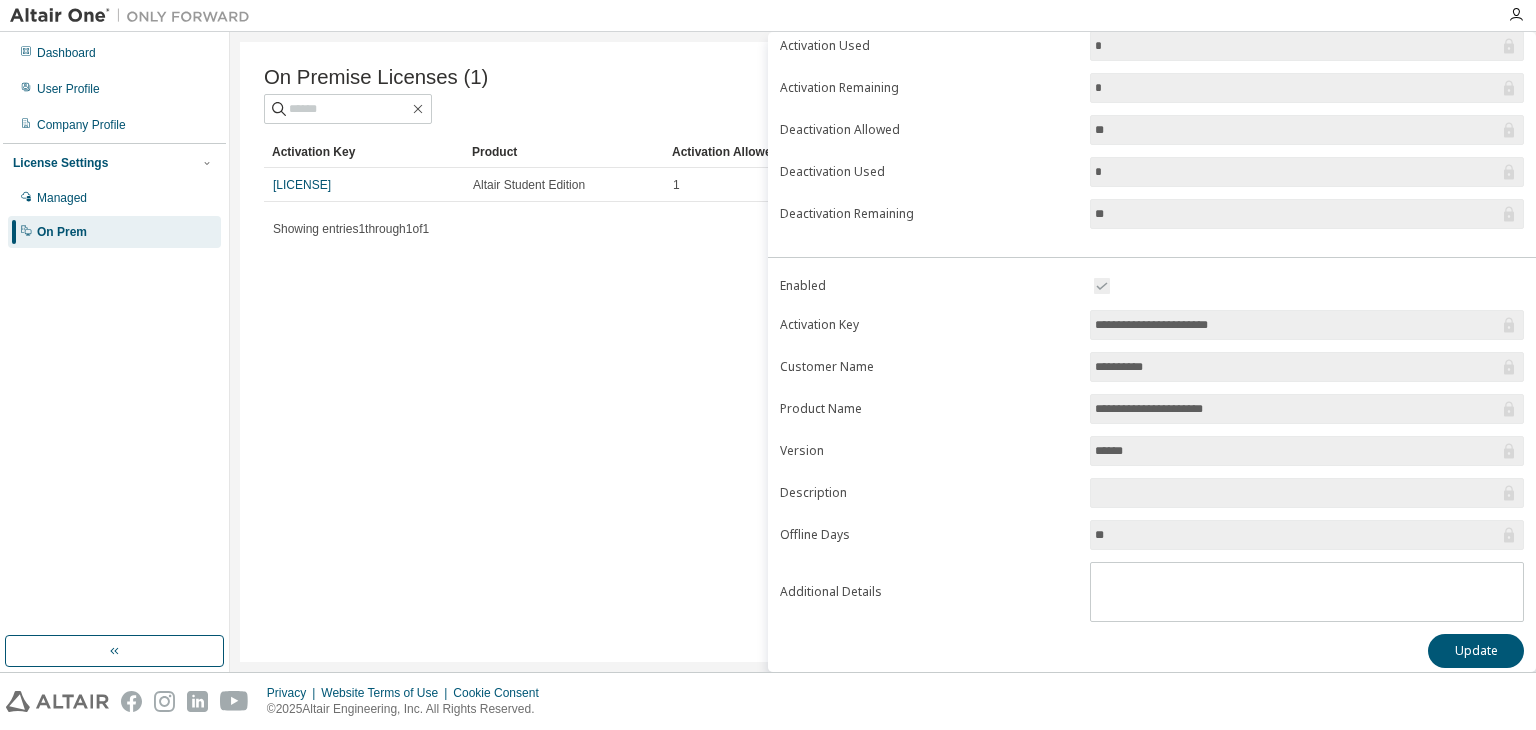scroll, scrollTop: 186, scrollLeft: 0, axis: vertical 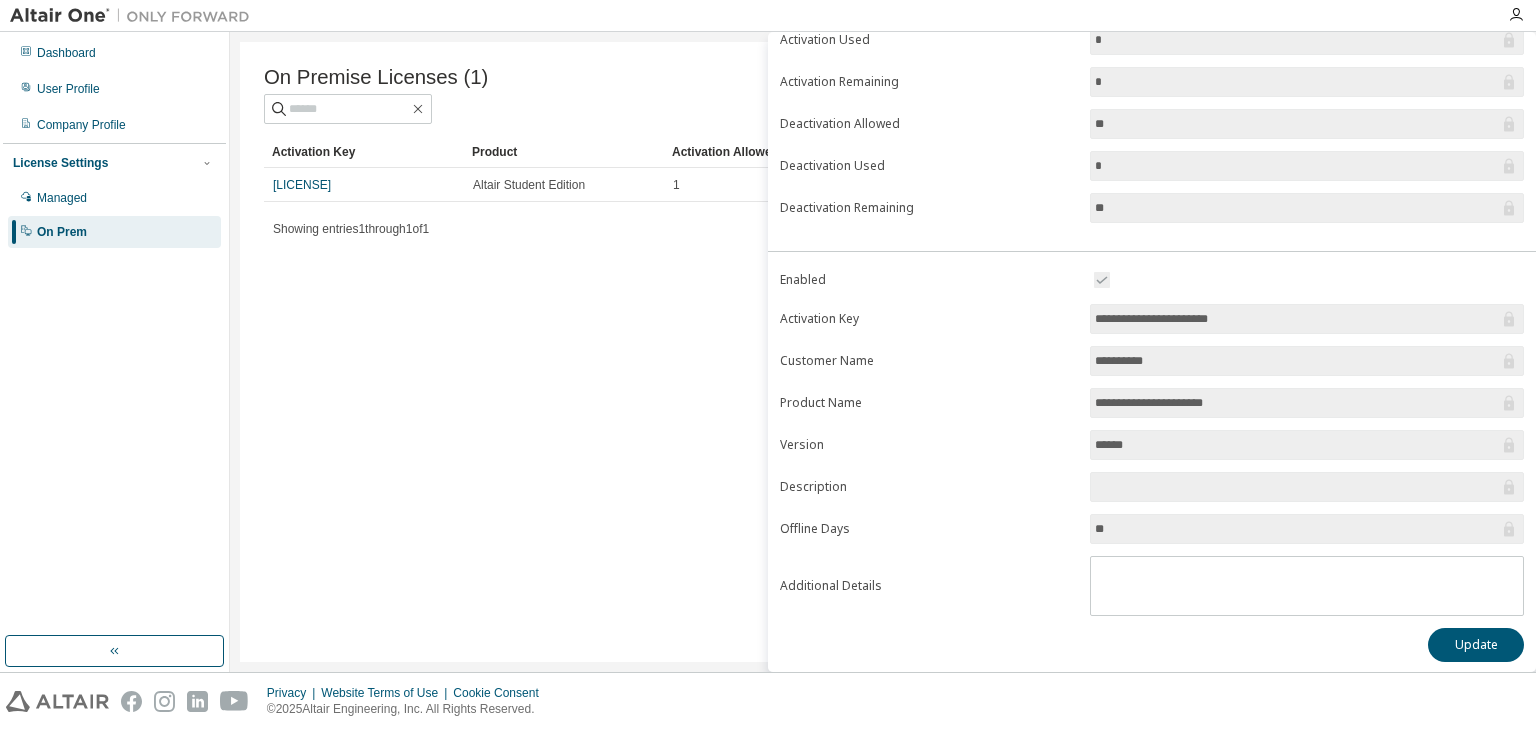 click on "**********" at bounding box center [1152, 442] 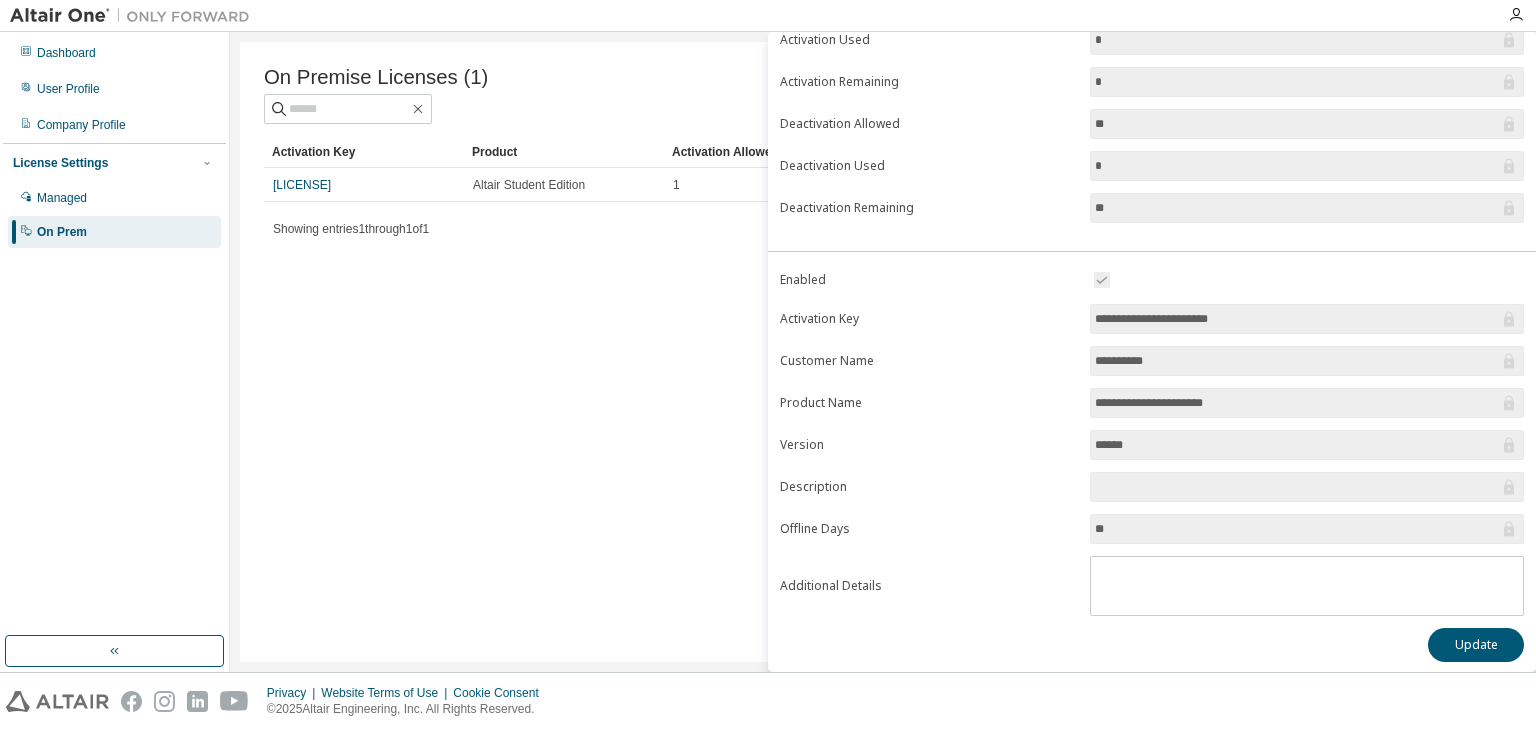 click on "**********" at bounding box center (1297, 403) 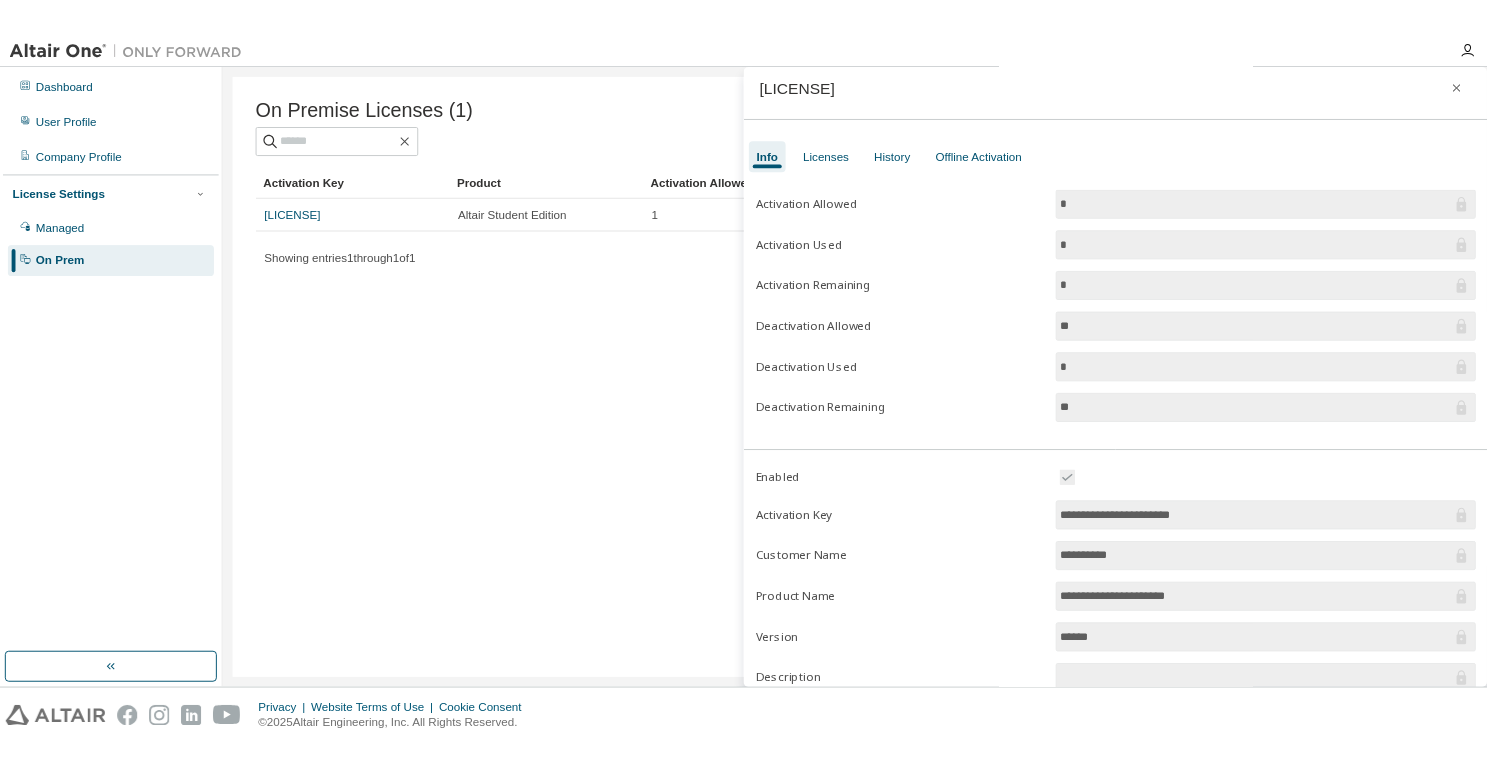 scroll, scrollTop: 0, scrollLeft: 0, axis: both 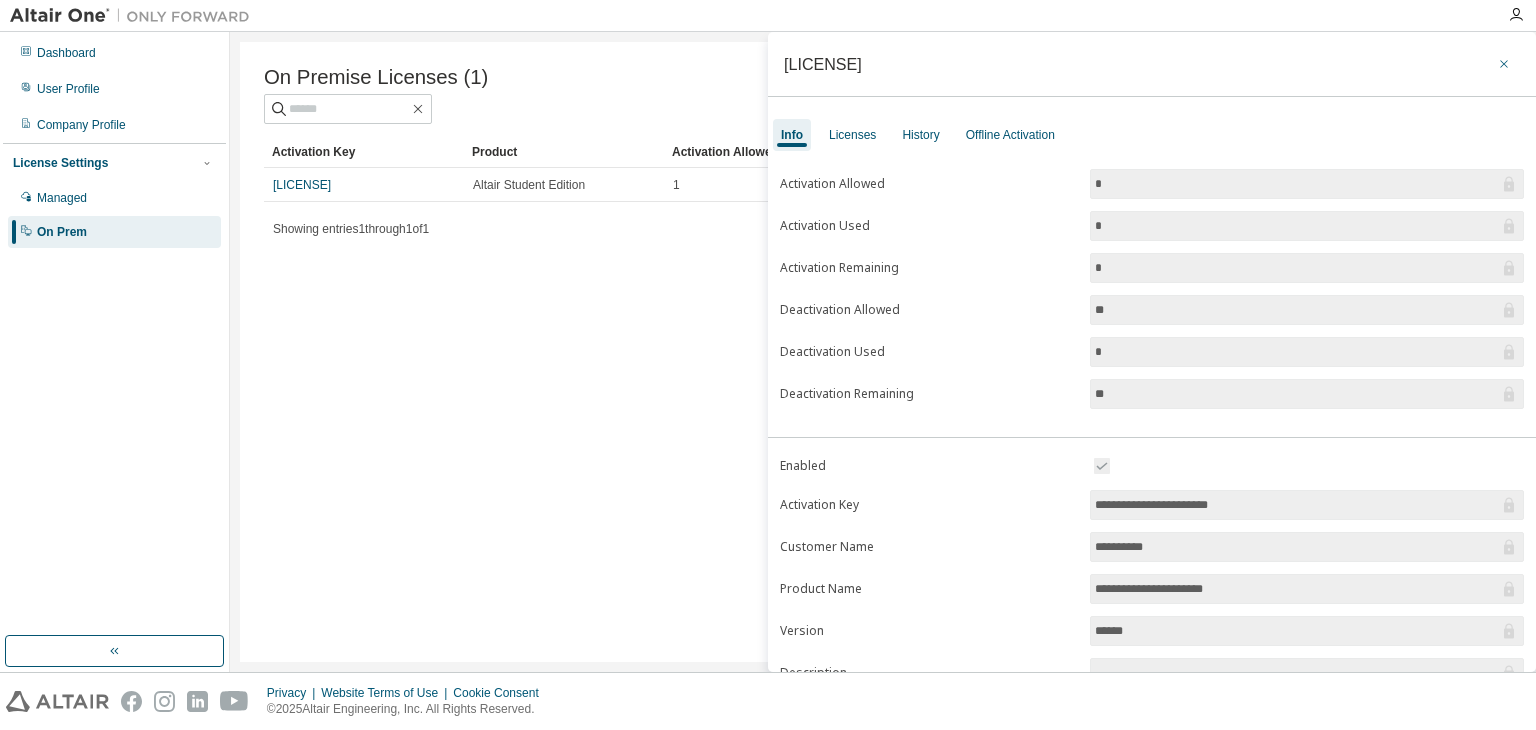 click 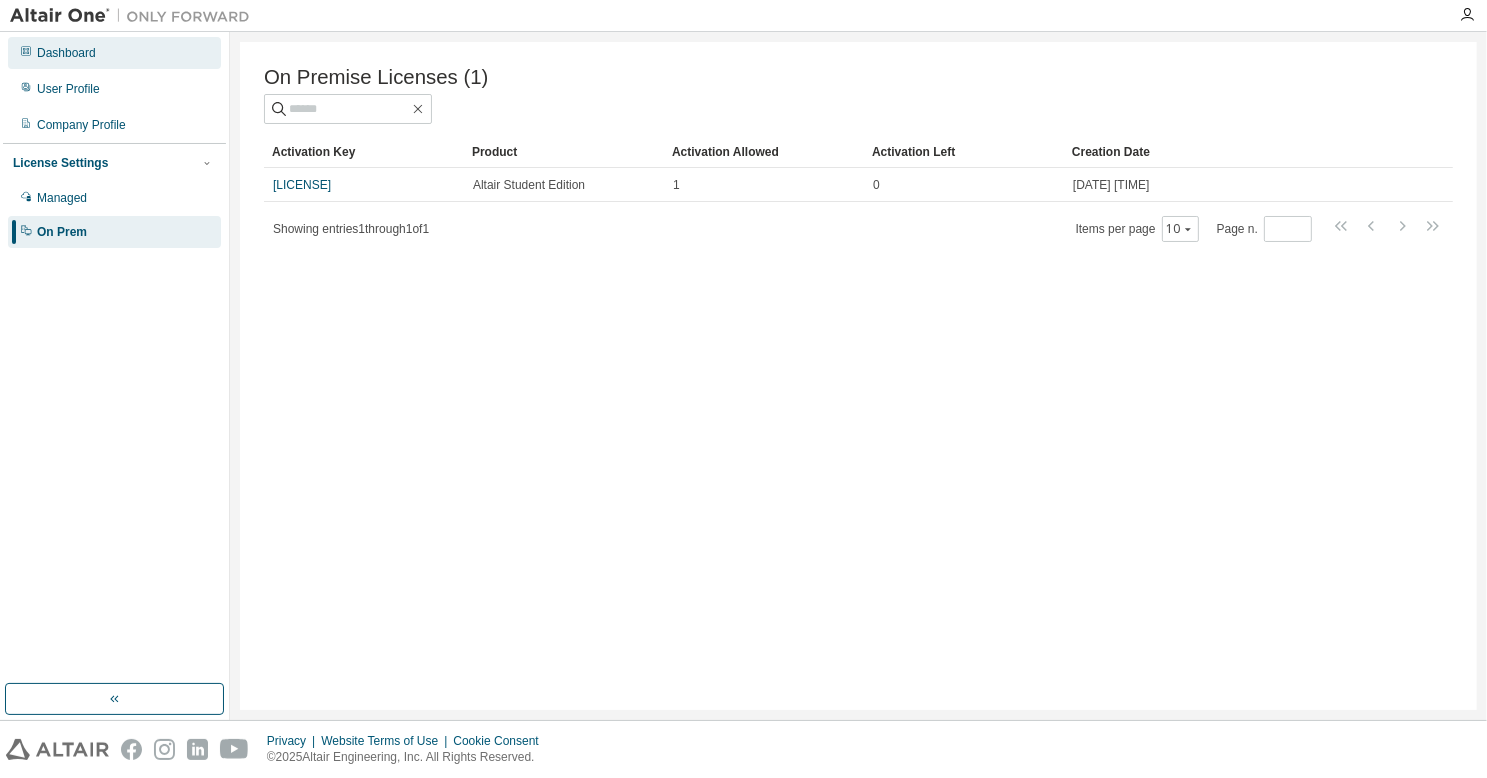 click on "Dashboard" at bounding box center (114, 53) 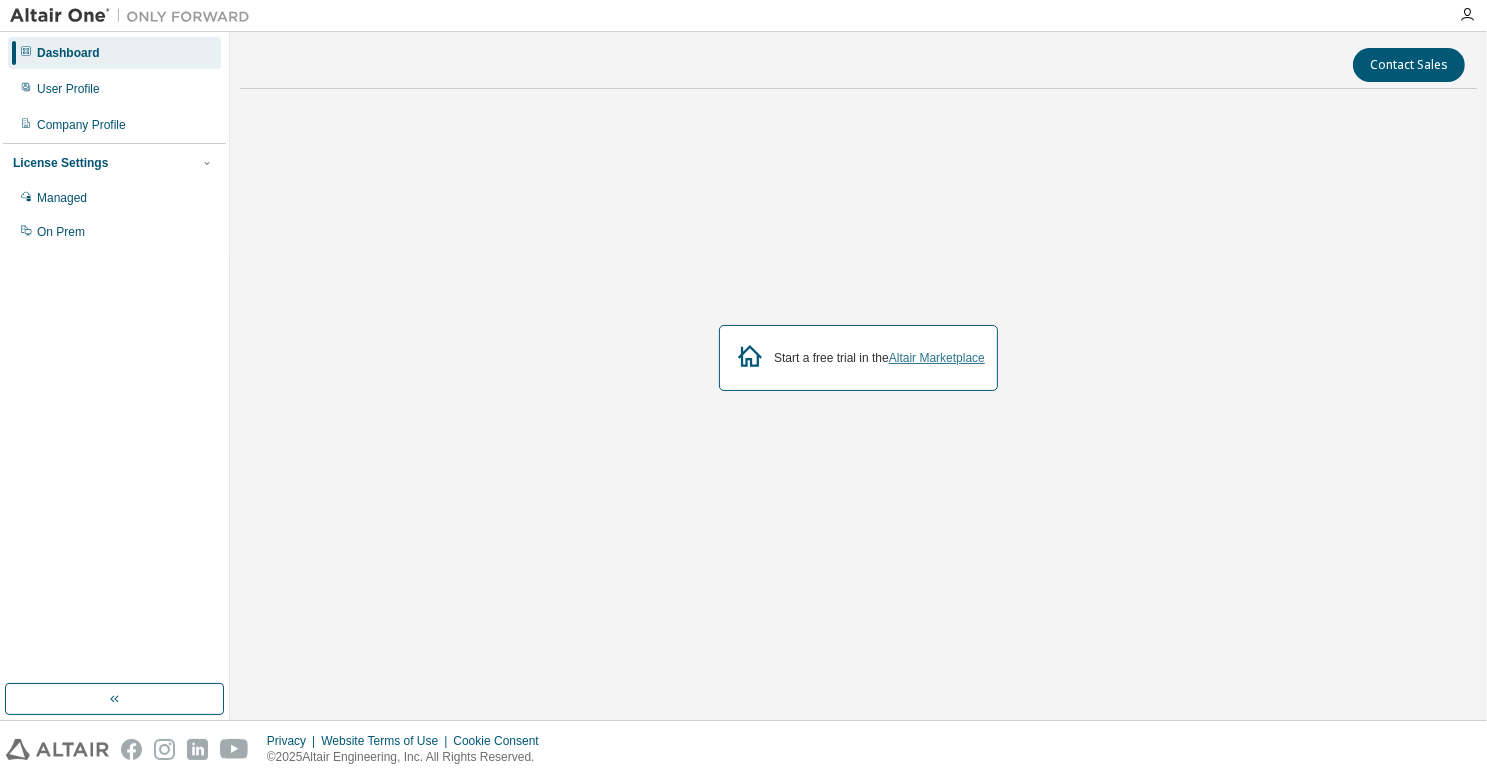 click on "Altair Marketplace" at bounding box center (937, 358) 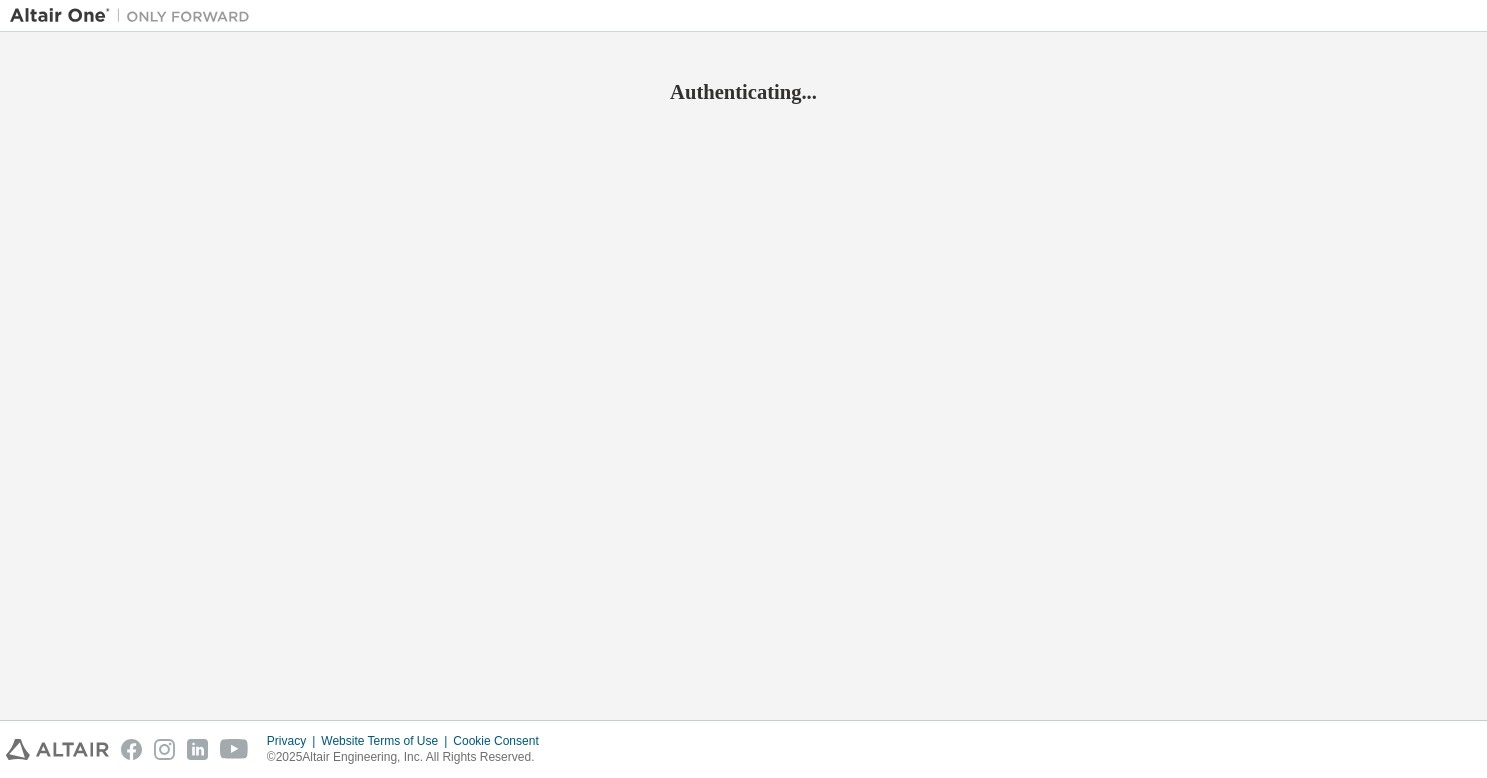 scroll, scrollTop: 0, scrollLeft: 0, axis: both 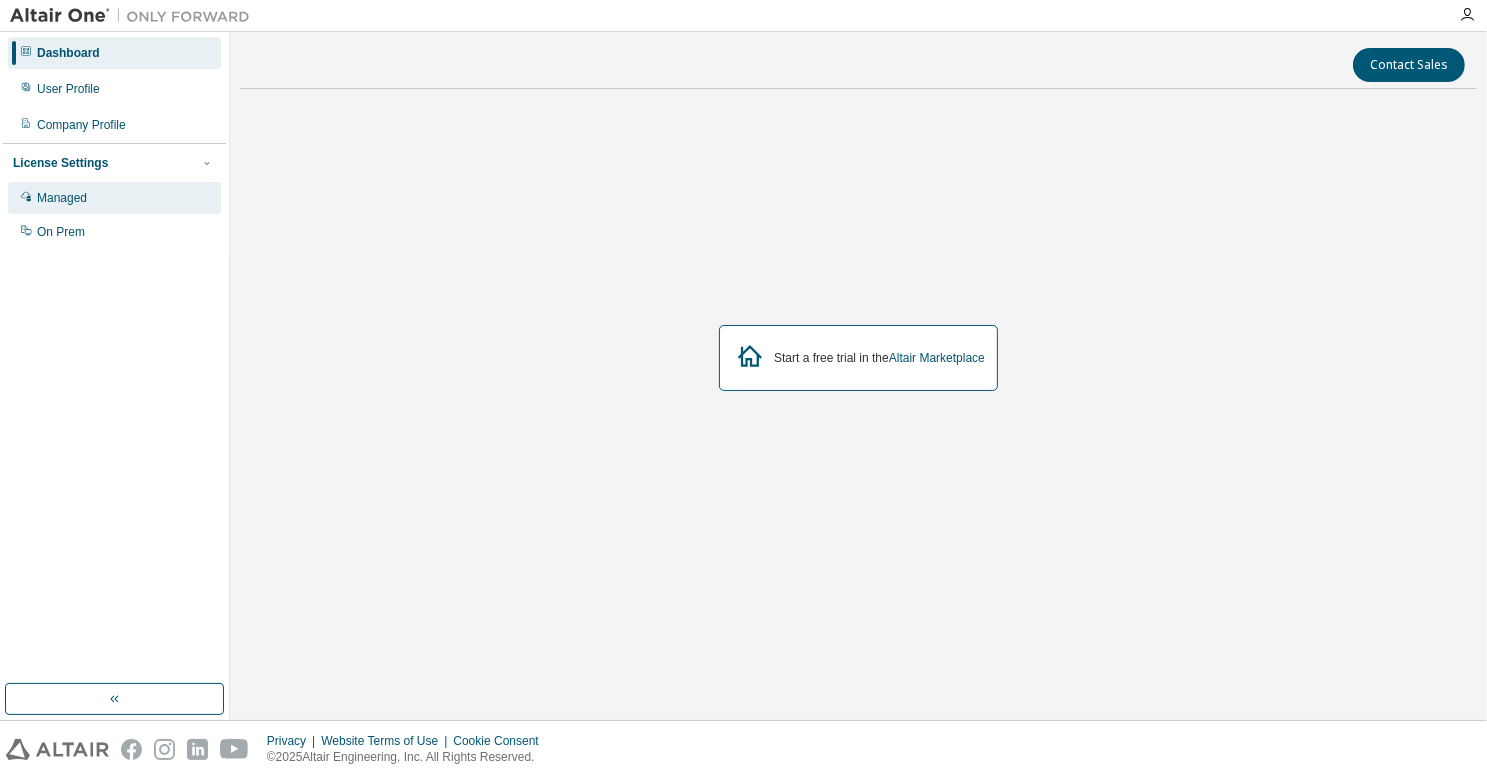 click on "Managed" at bounding box center [114, 198] 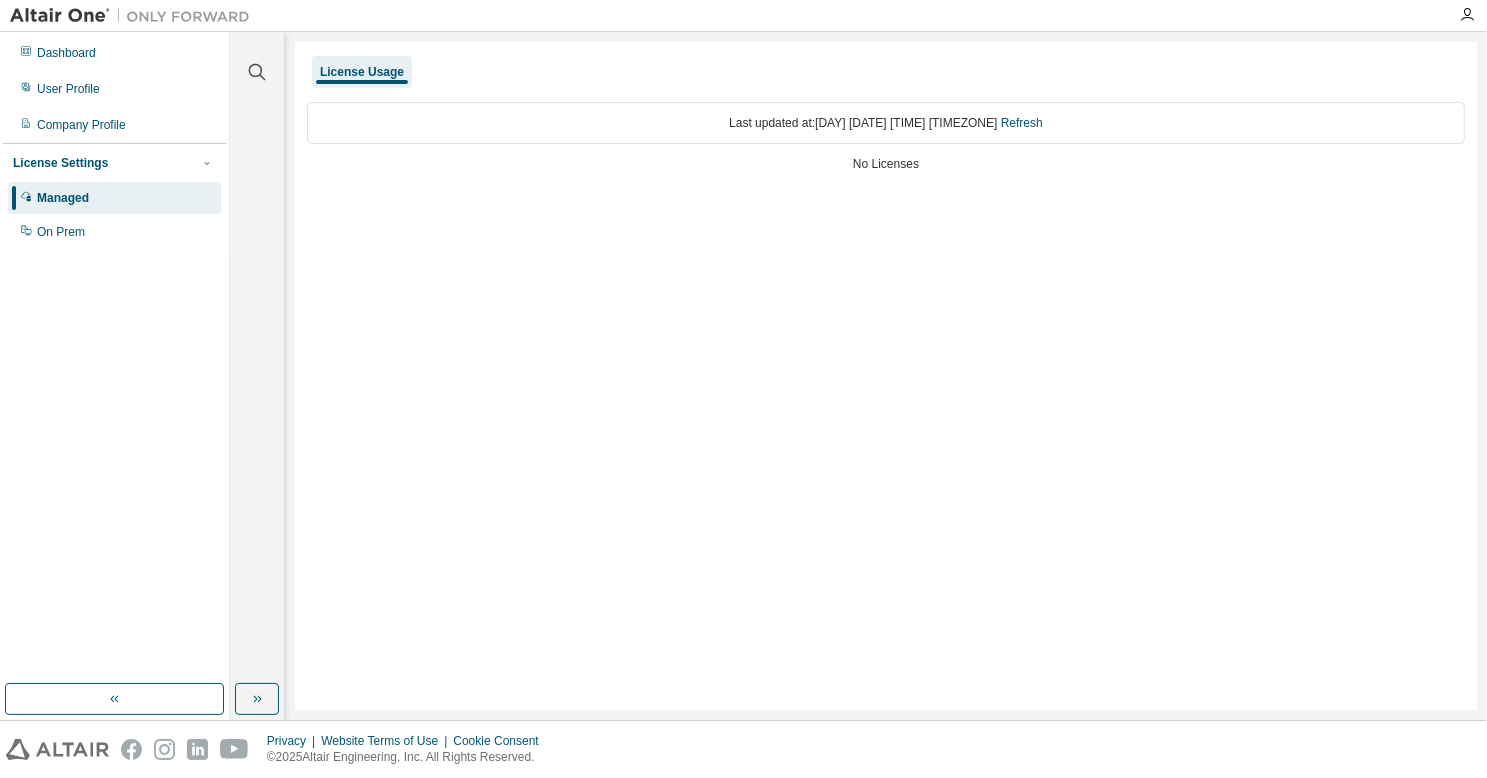 click on "No Licenses" at bounding box center [886, 164] 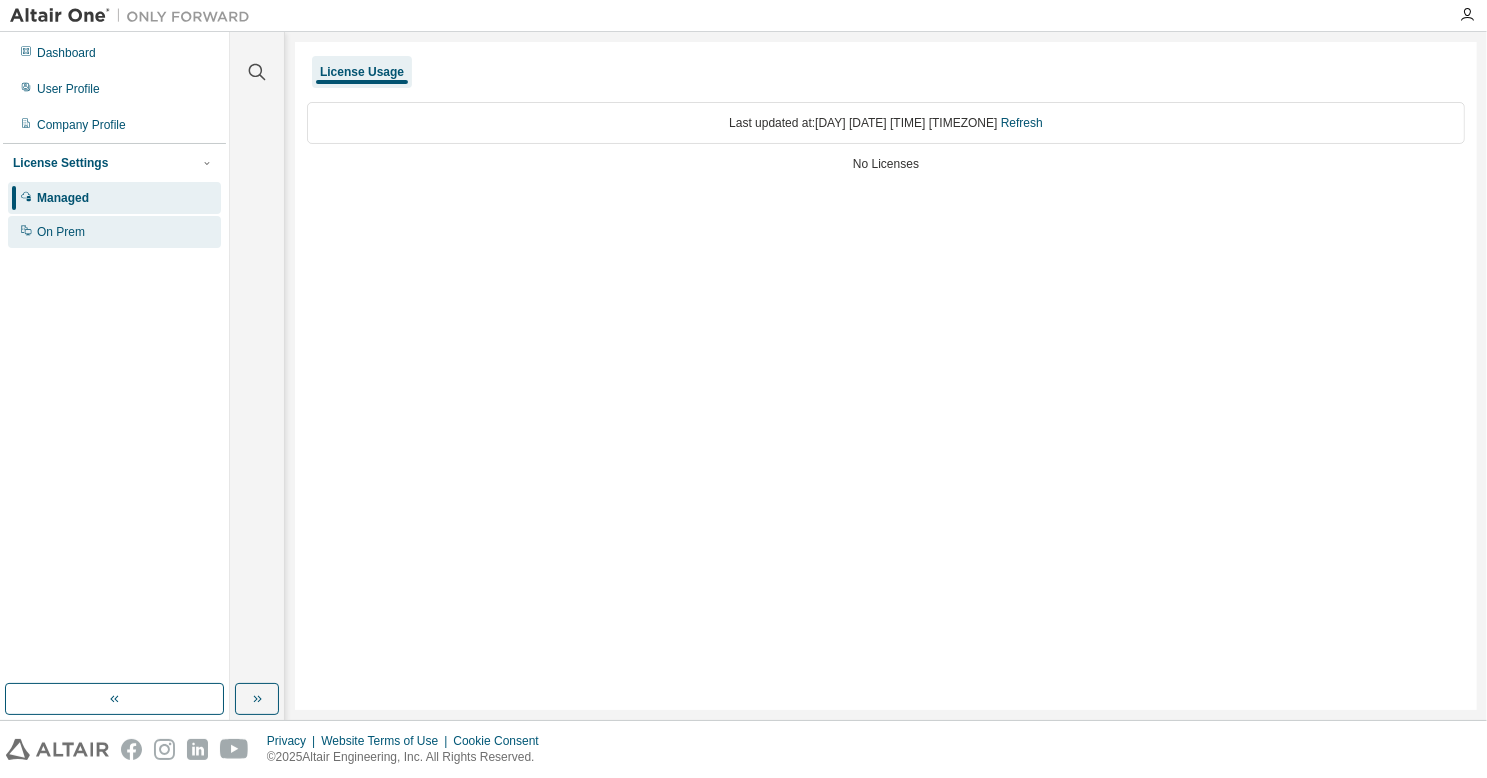 click on "On Prem" at bounding box center (114, 232) 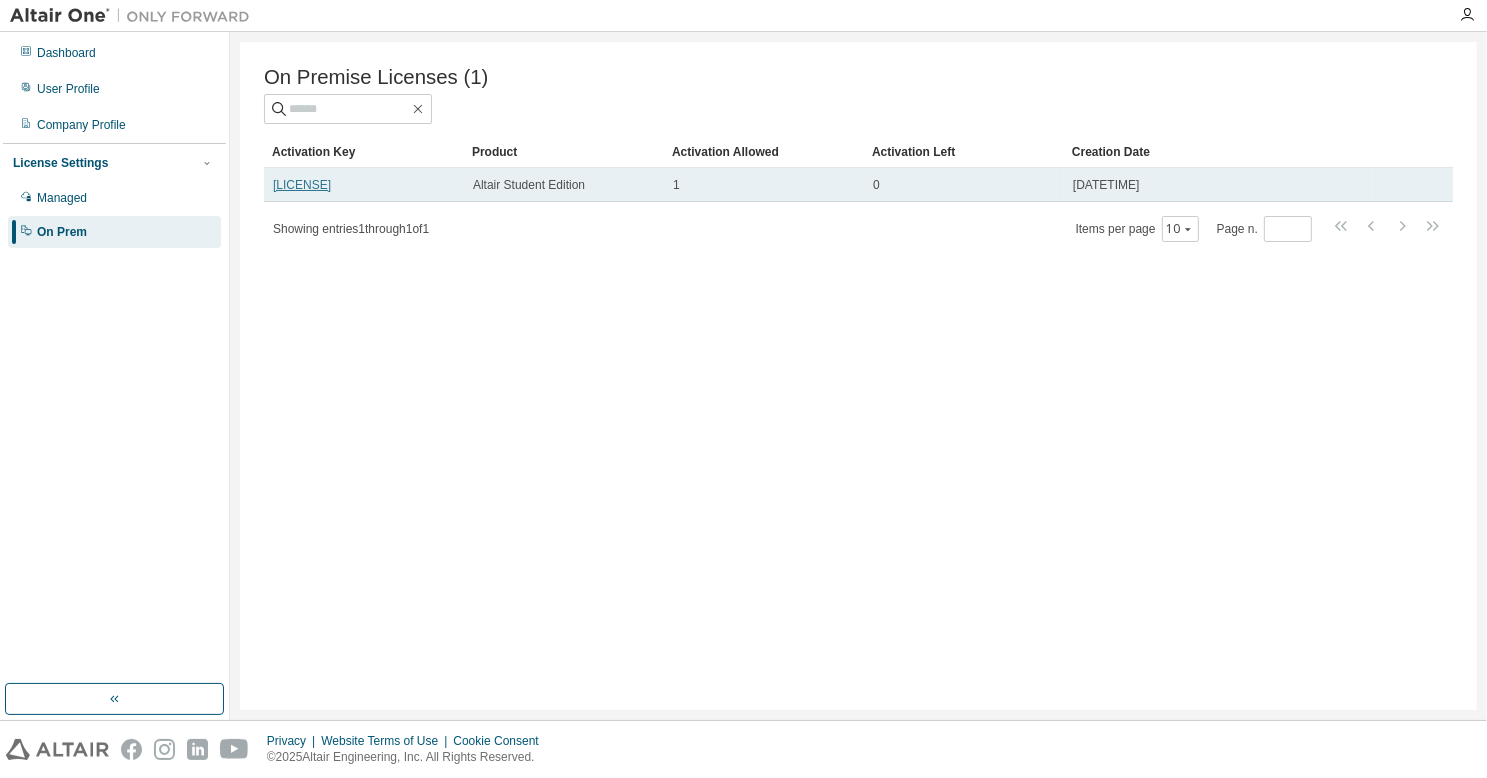 click on "[LICENSE]" at bounding box center (302, 185) 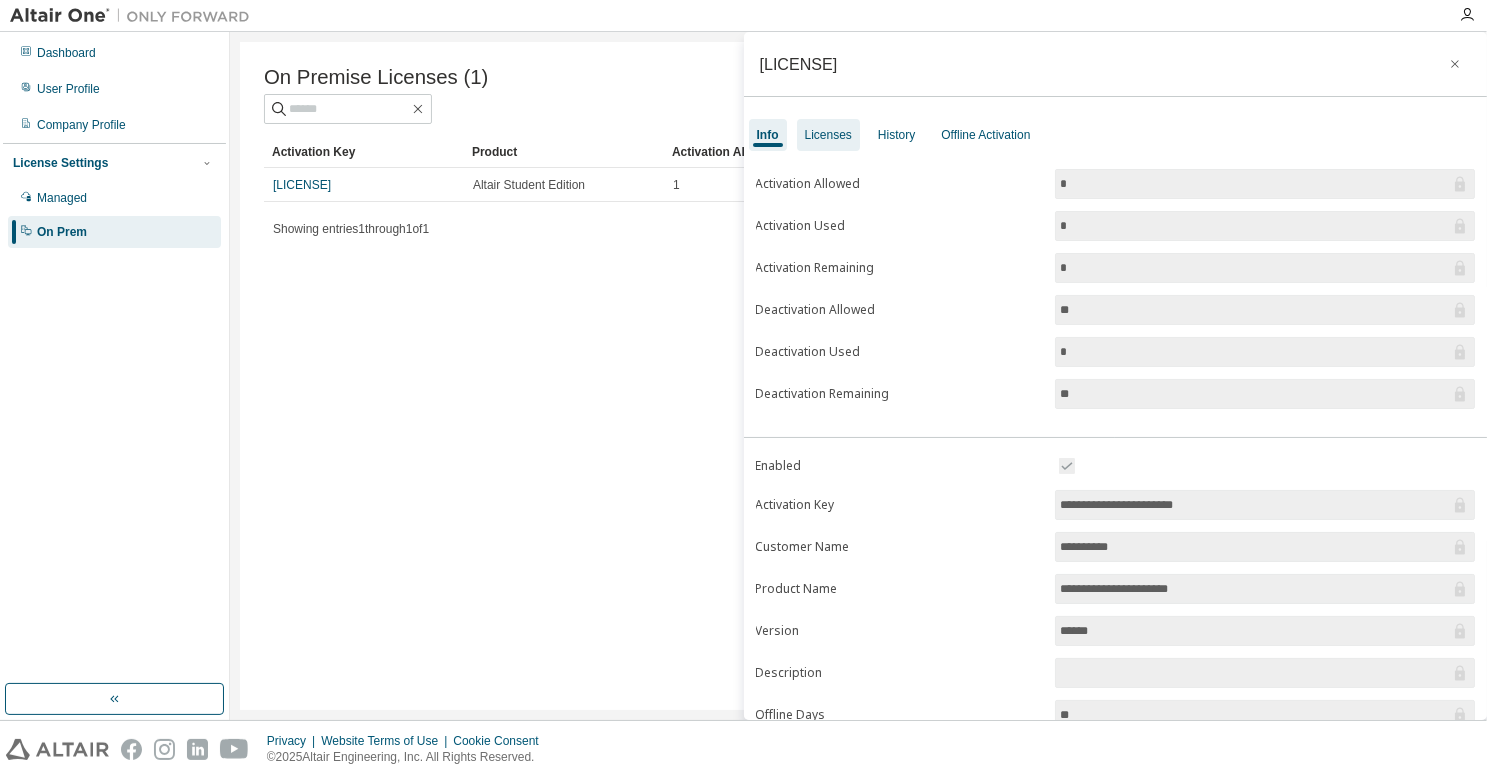 click on "Licenses" at bounding box center (828, 135) 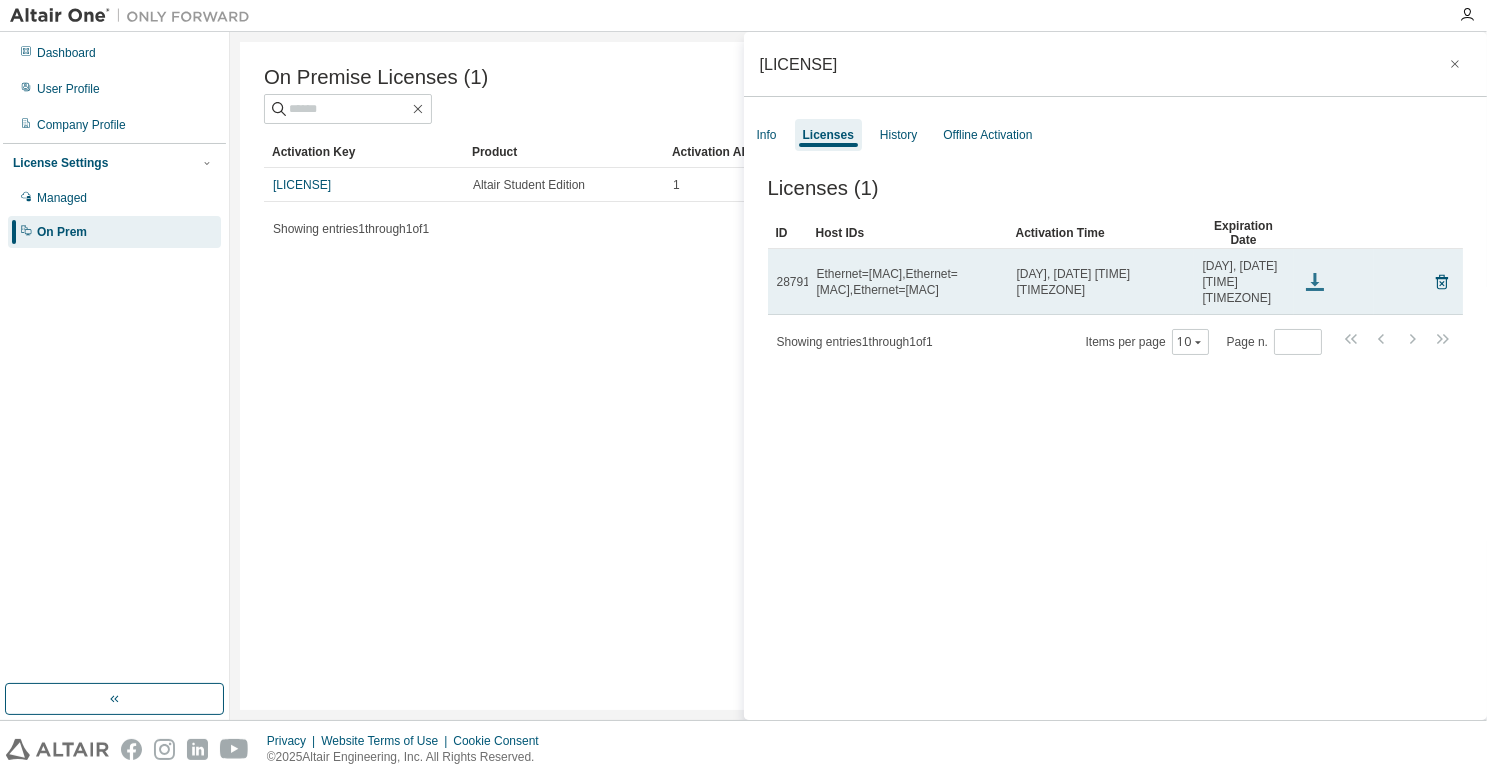 click 